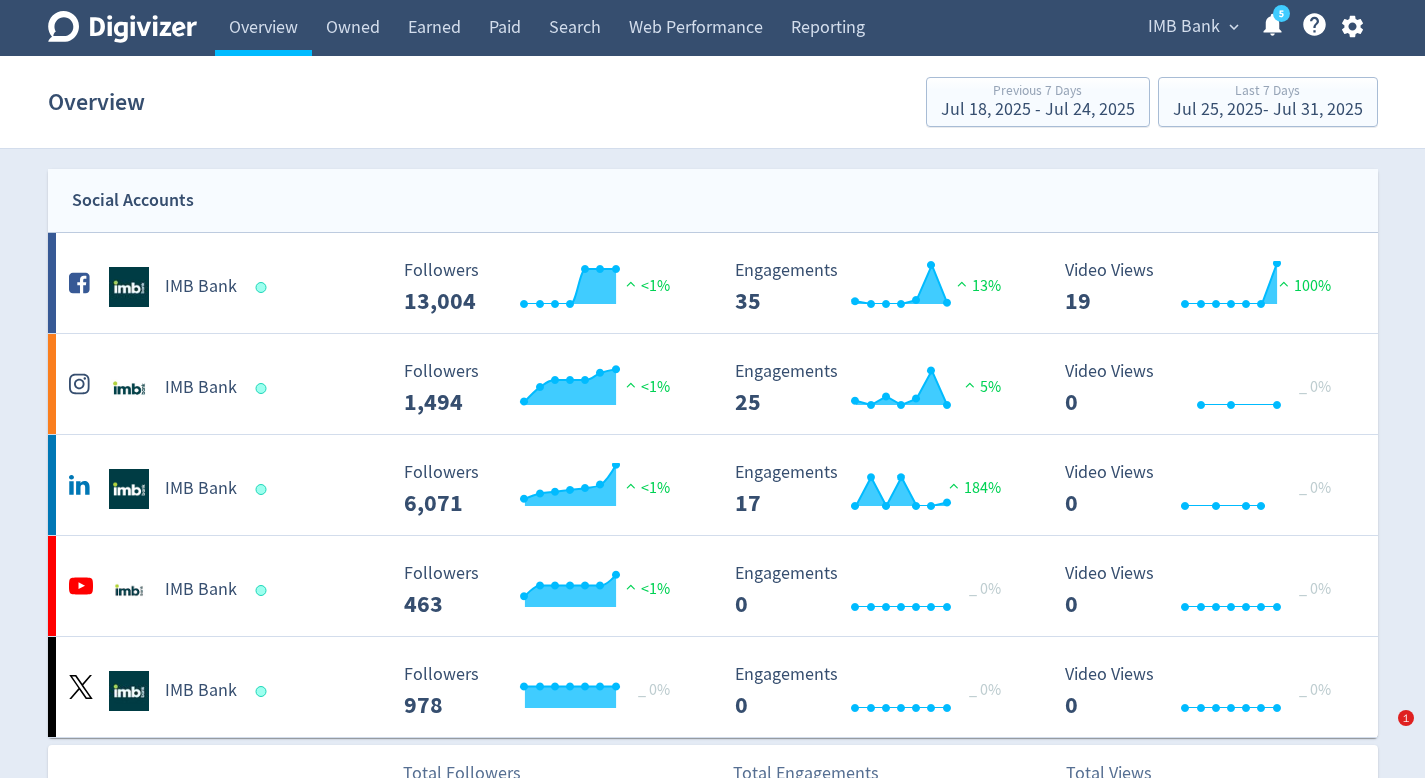 scroll, scrollTop: 0, scrollLeft: 0, axis: both 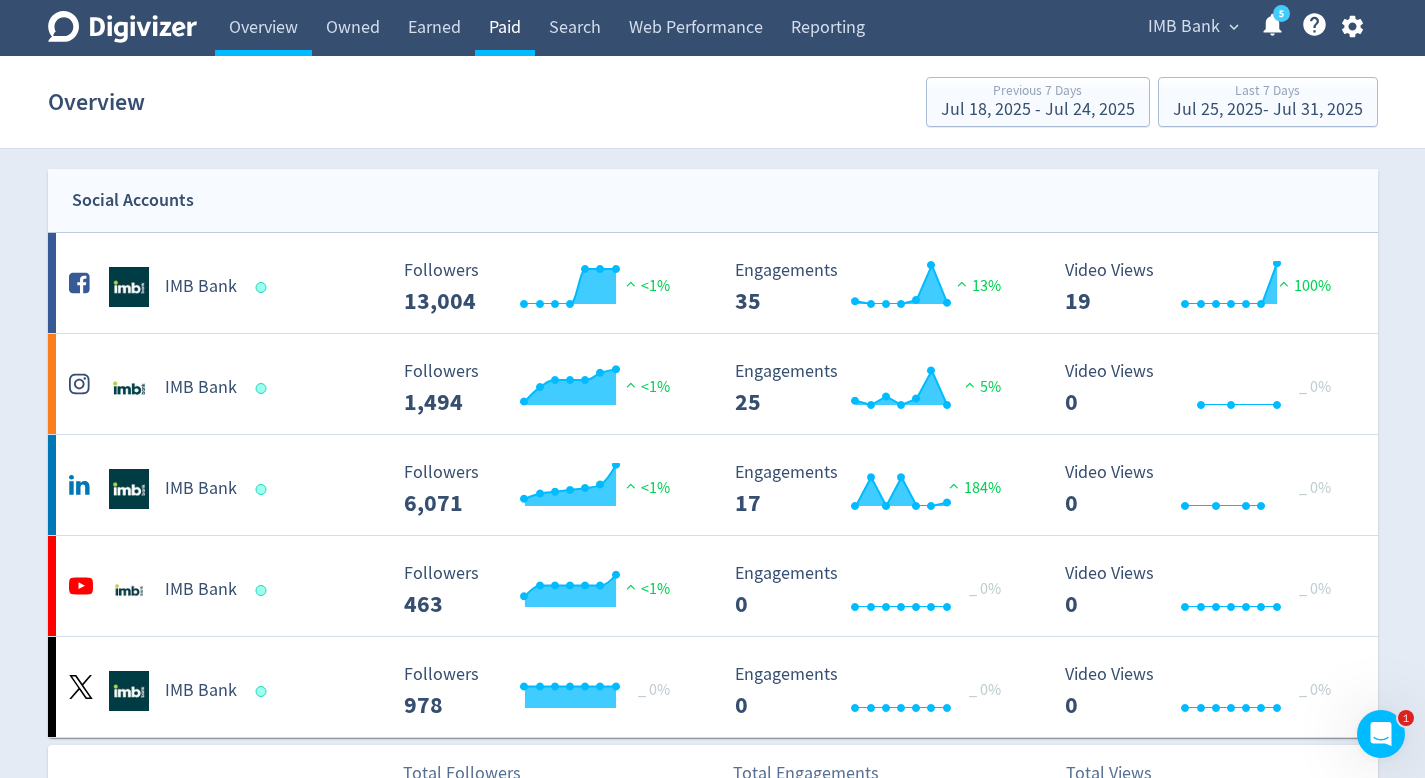 click on "Paid" at bounding box center (505, 28) 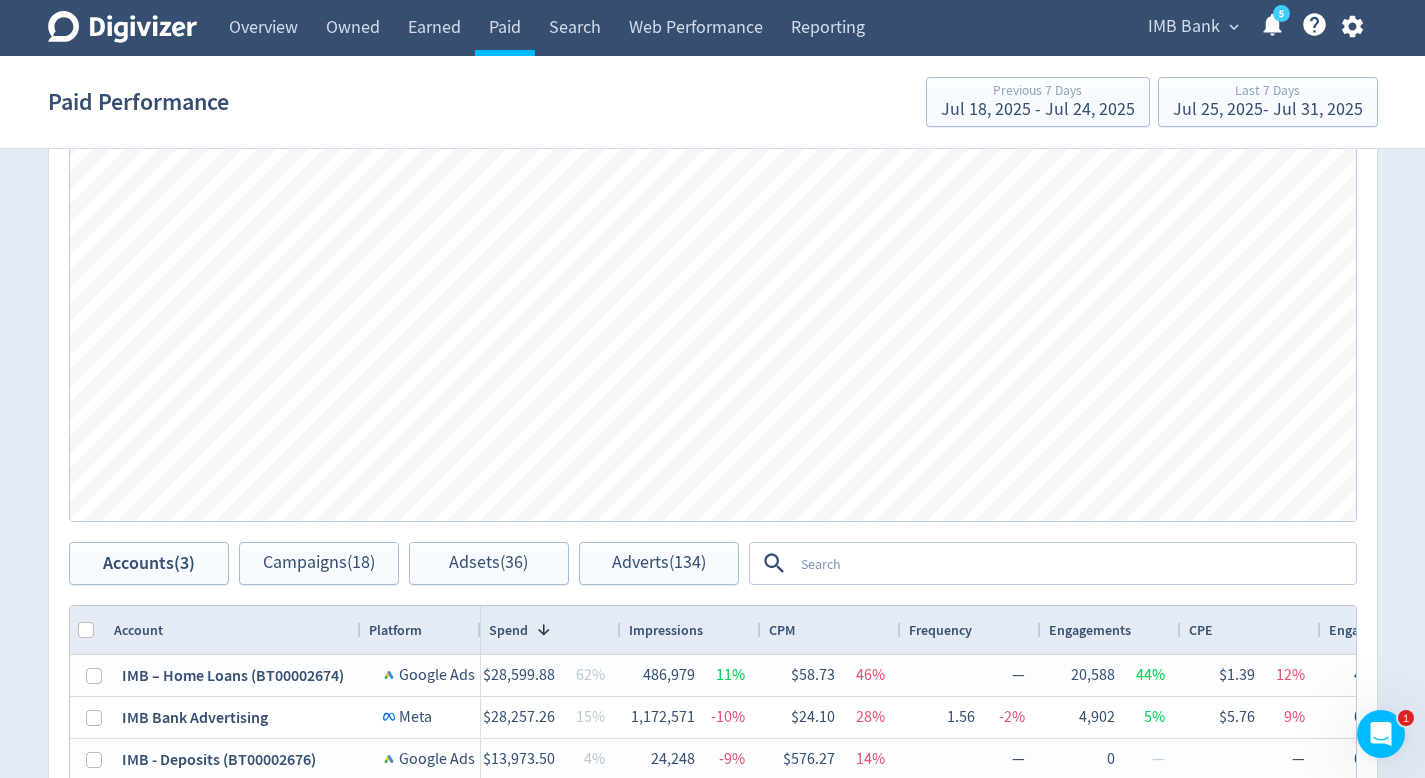 scroll, scrollTop: 1321, scrollLeft: 0, axis: vertical 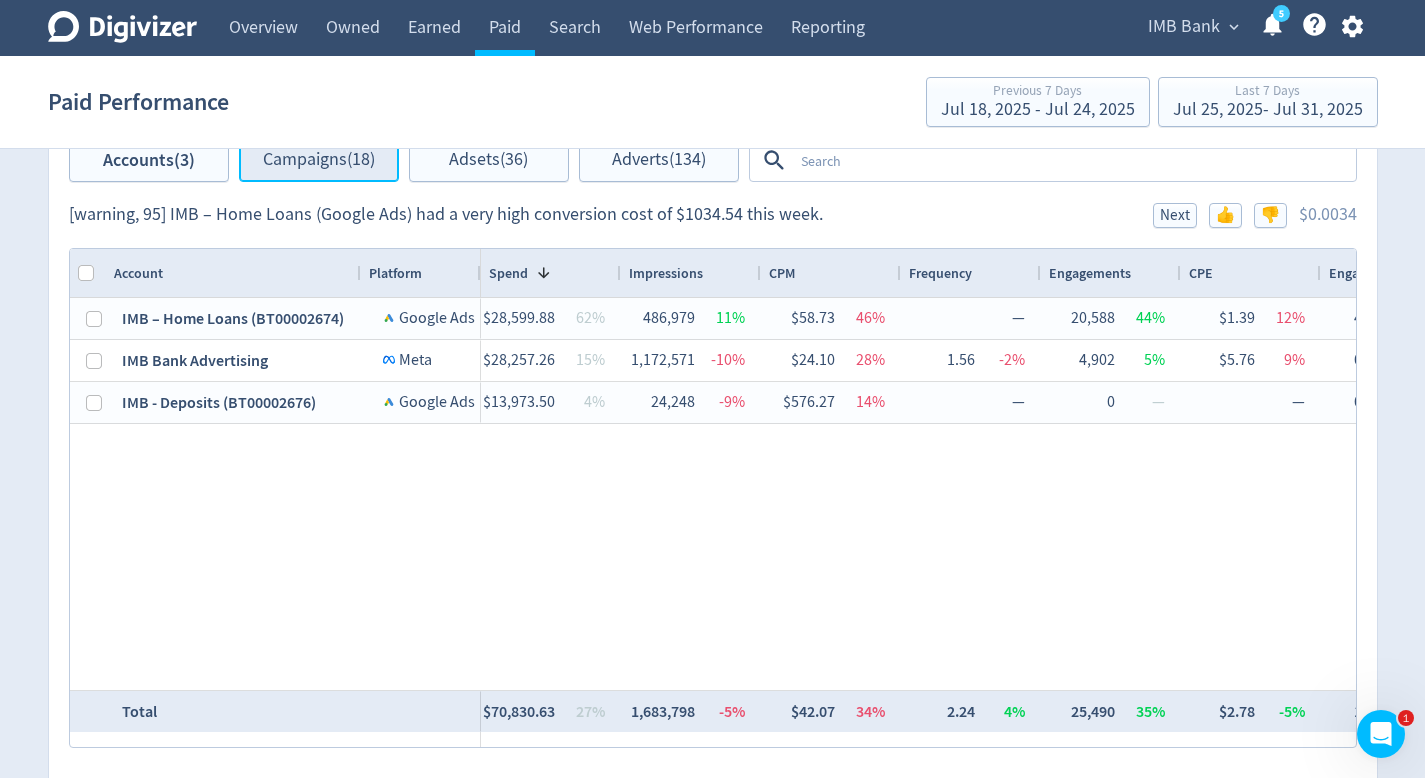click on "Campaigns  (18)" at bounding box center [319, 160] 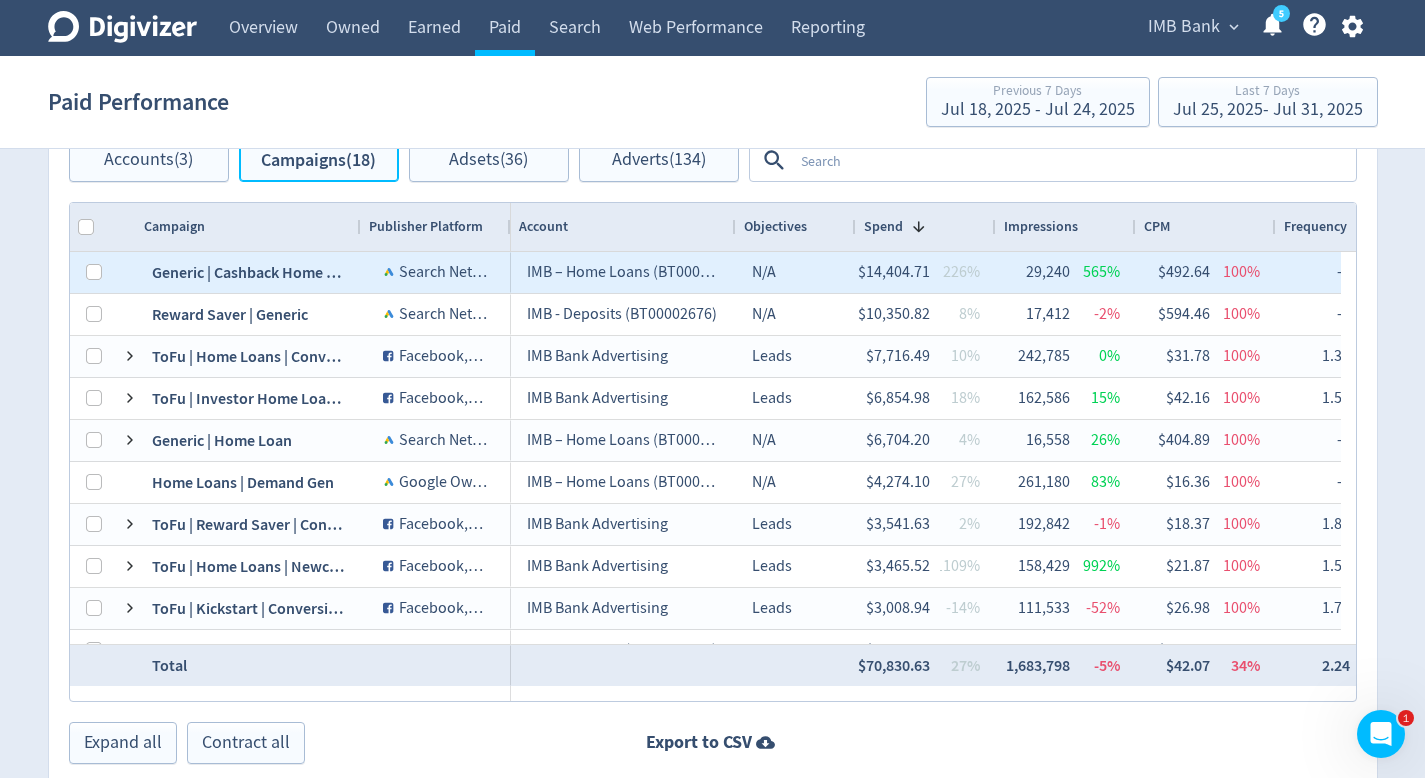 scroll, scrollTop: 364, scrollLeft: 0, axis: vertical 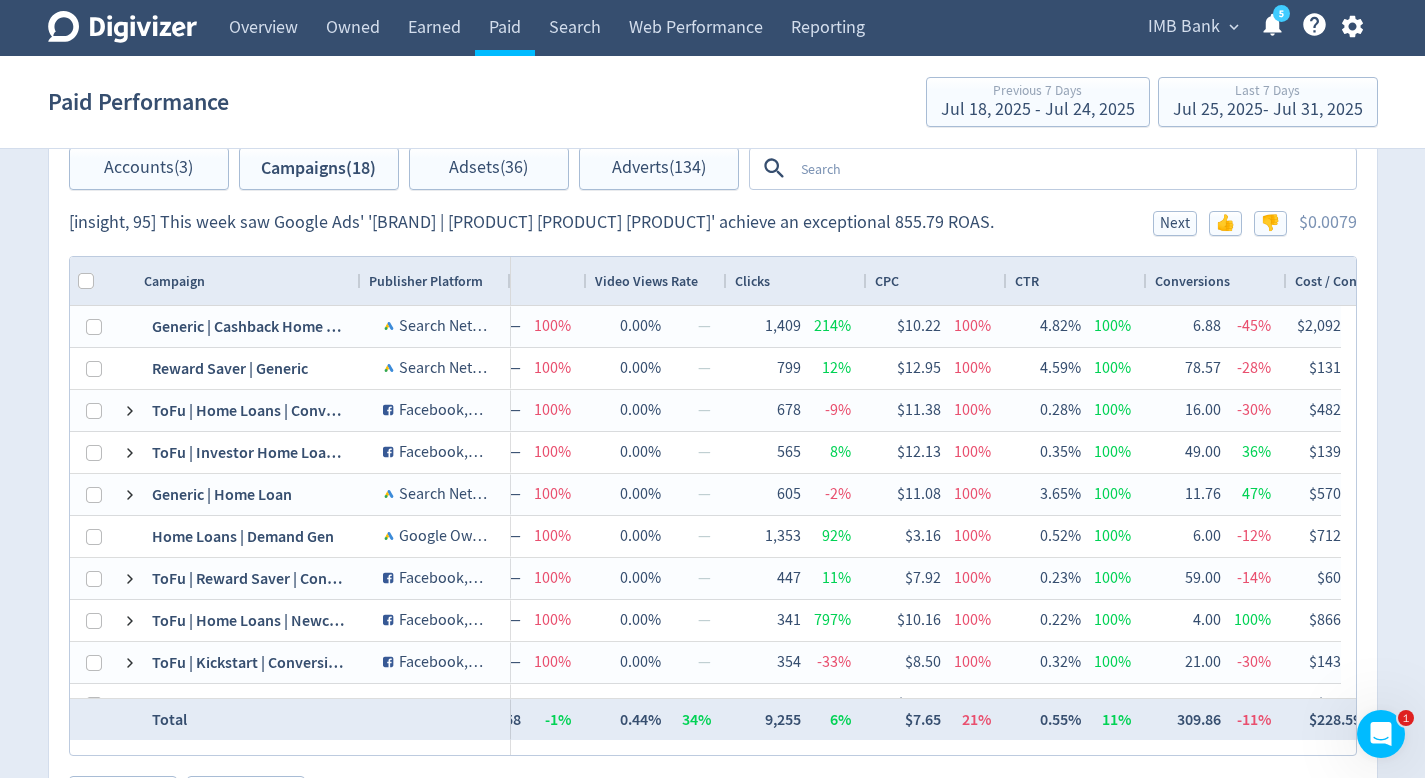 click at bounding box center [1073, 168] 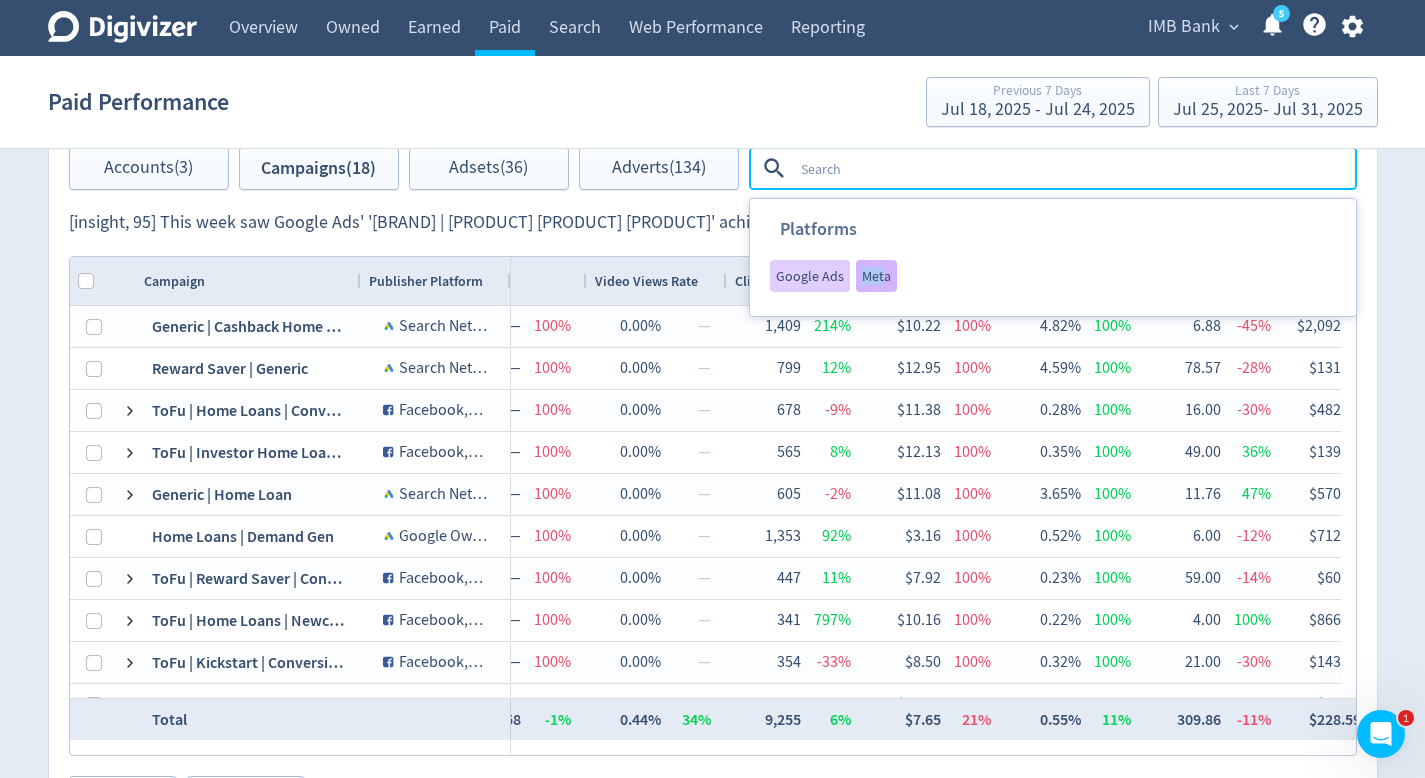 click on "Meta" at bounding box center (876, 276) 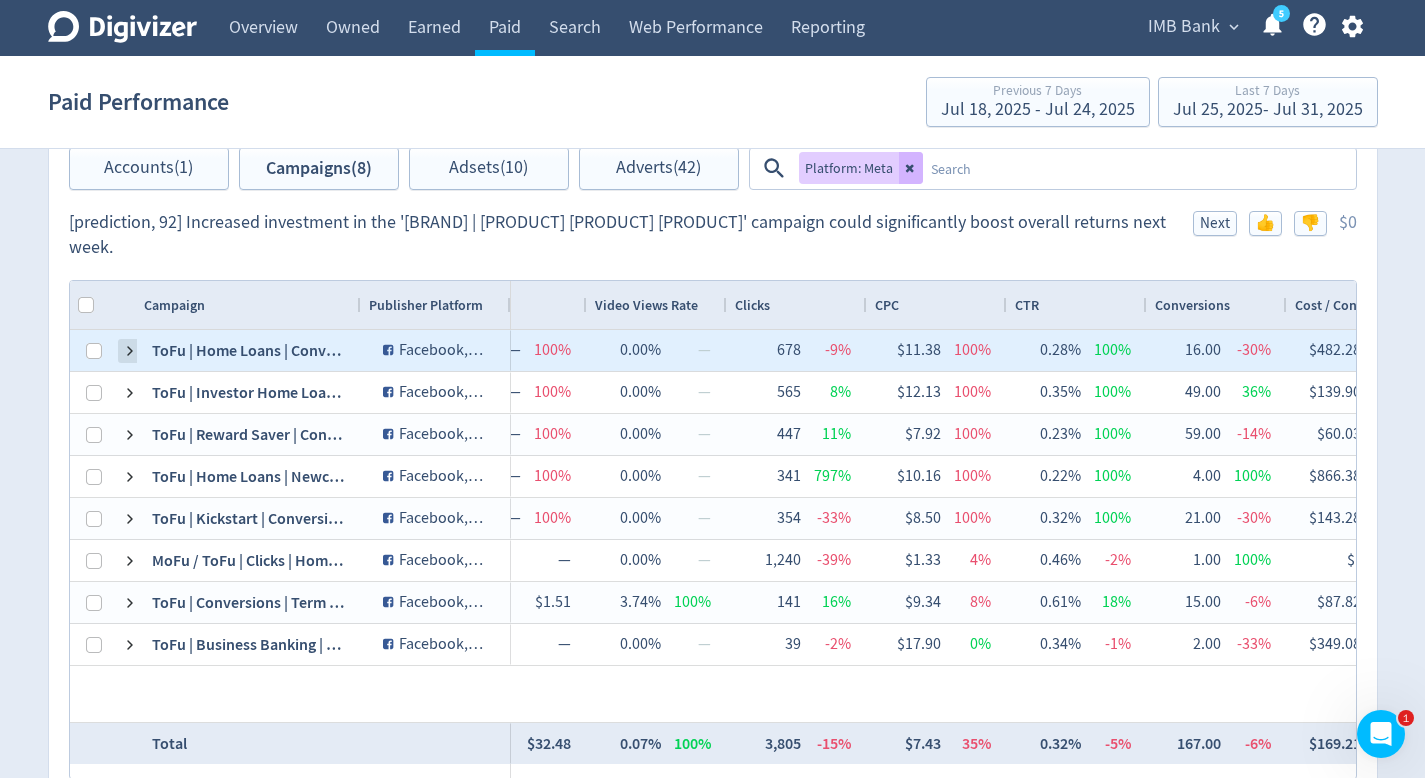 click at bounding box center (130, 351) 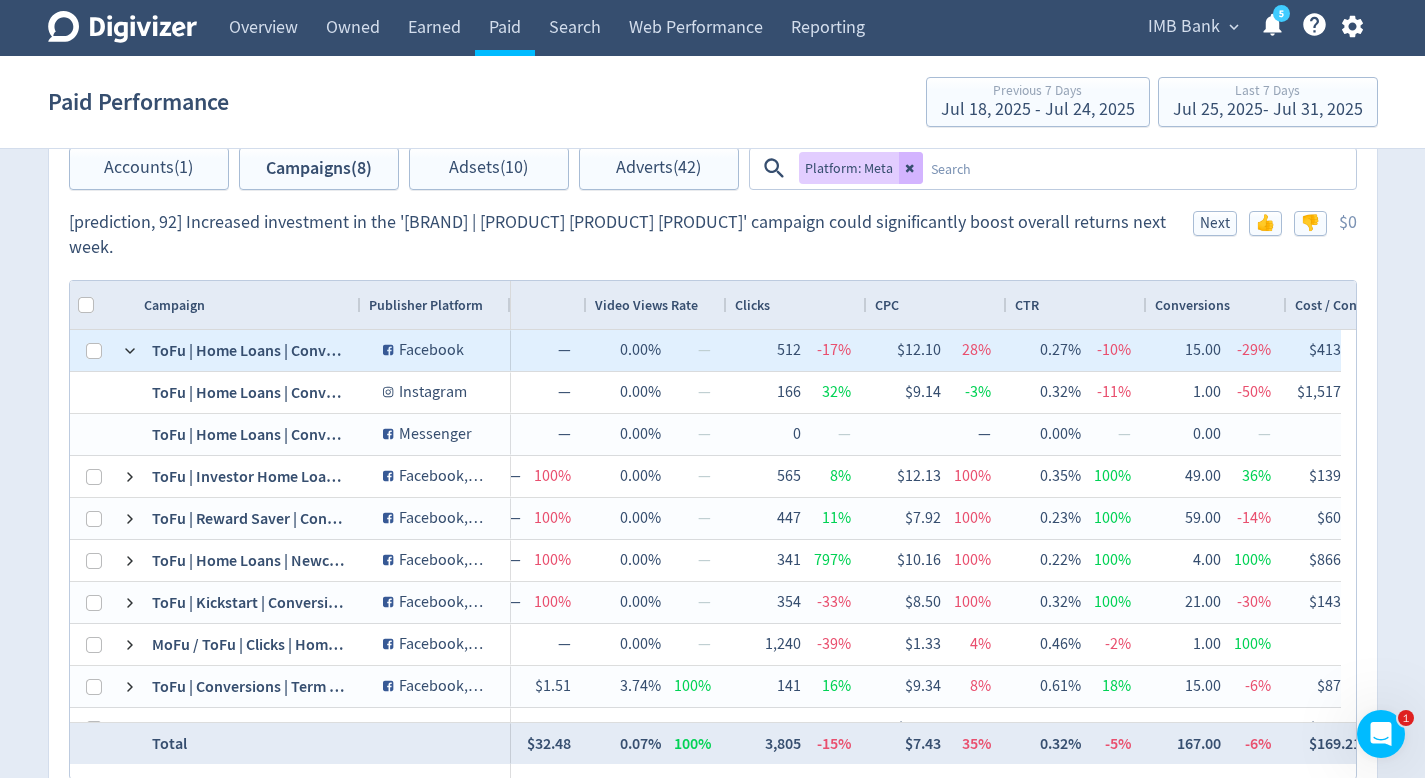 click at bounding box center [130, 351] 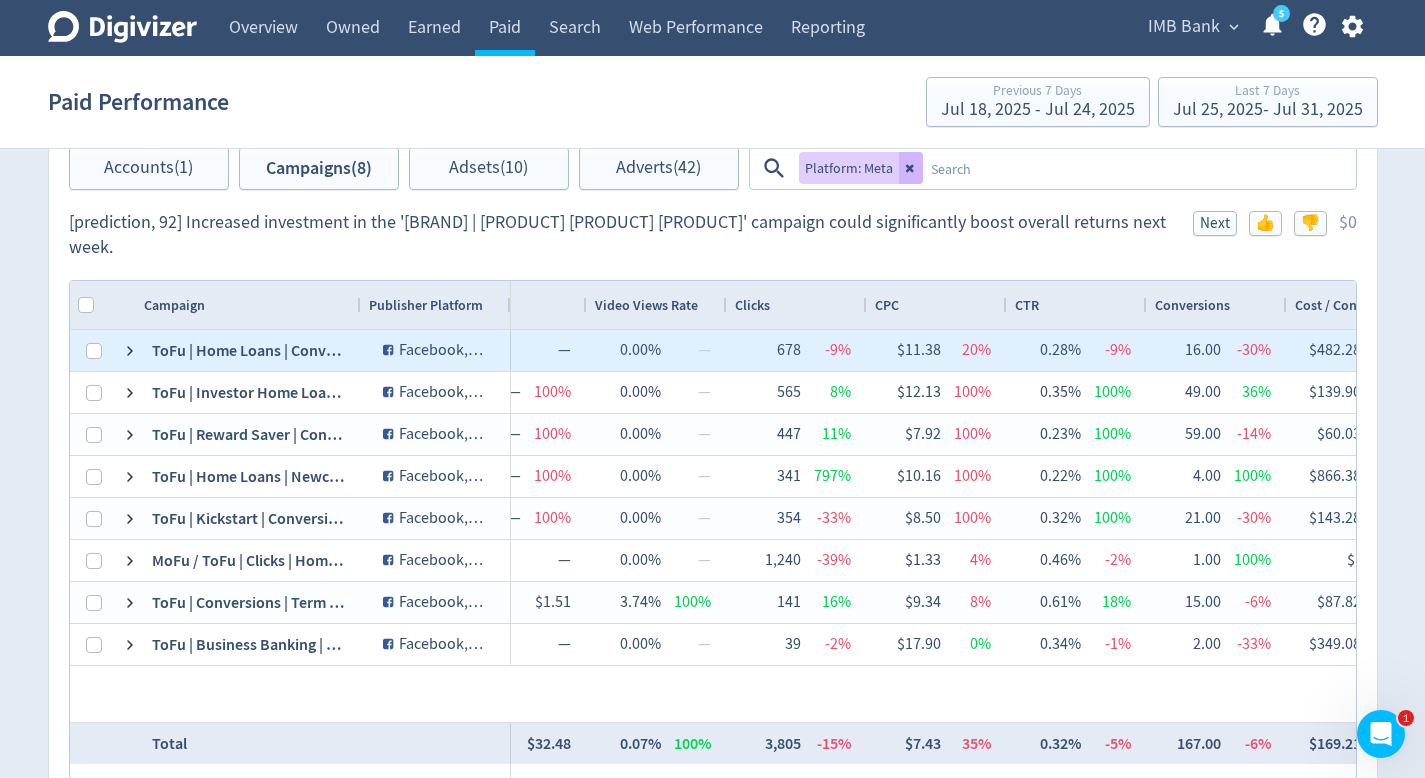 click at bounding box center (130, 351) 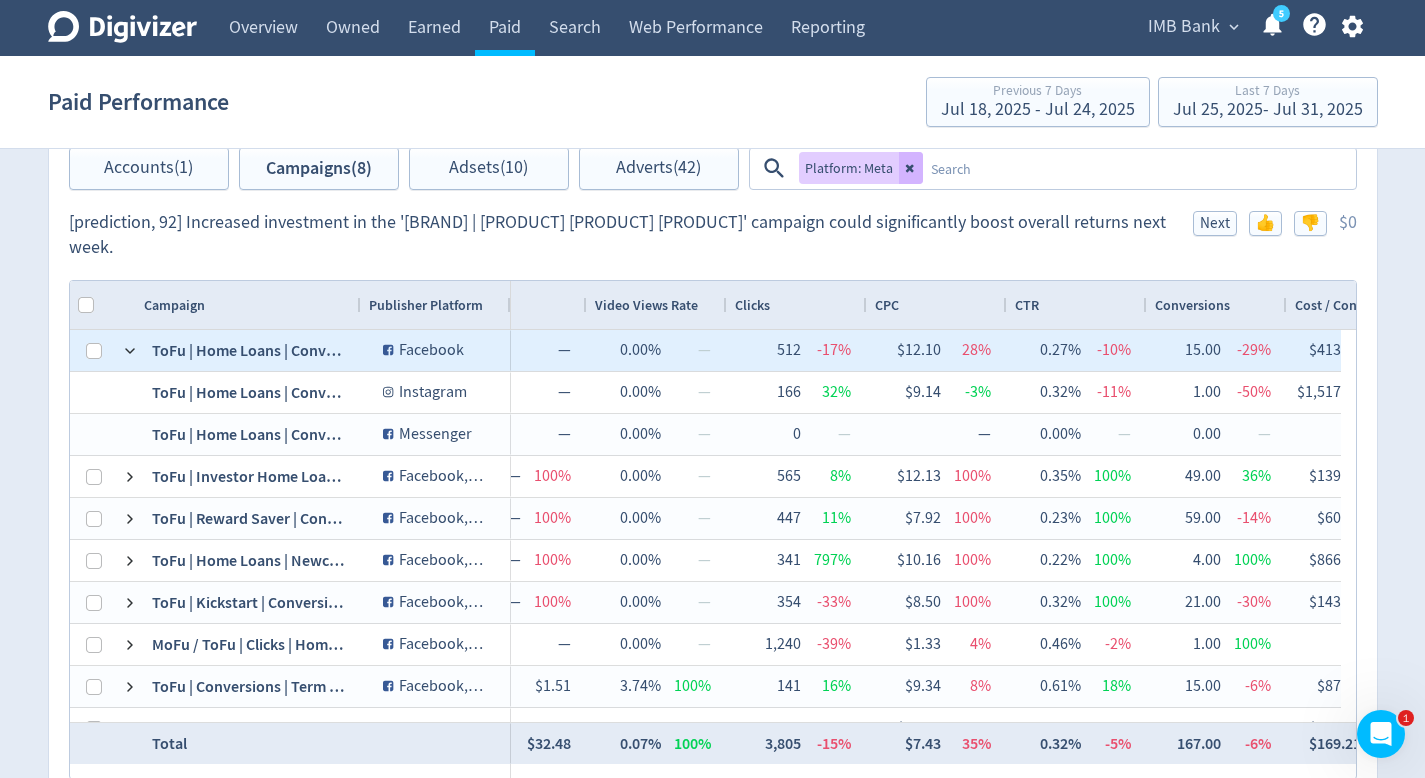 click at bounding box center (130, 351) 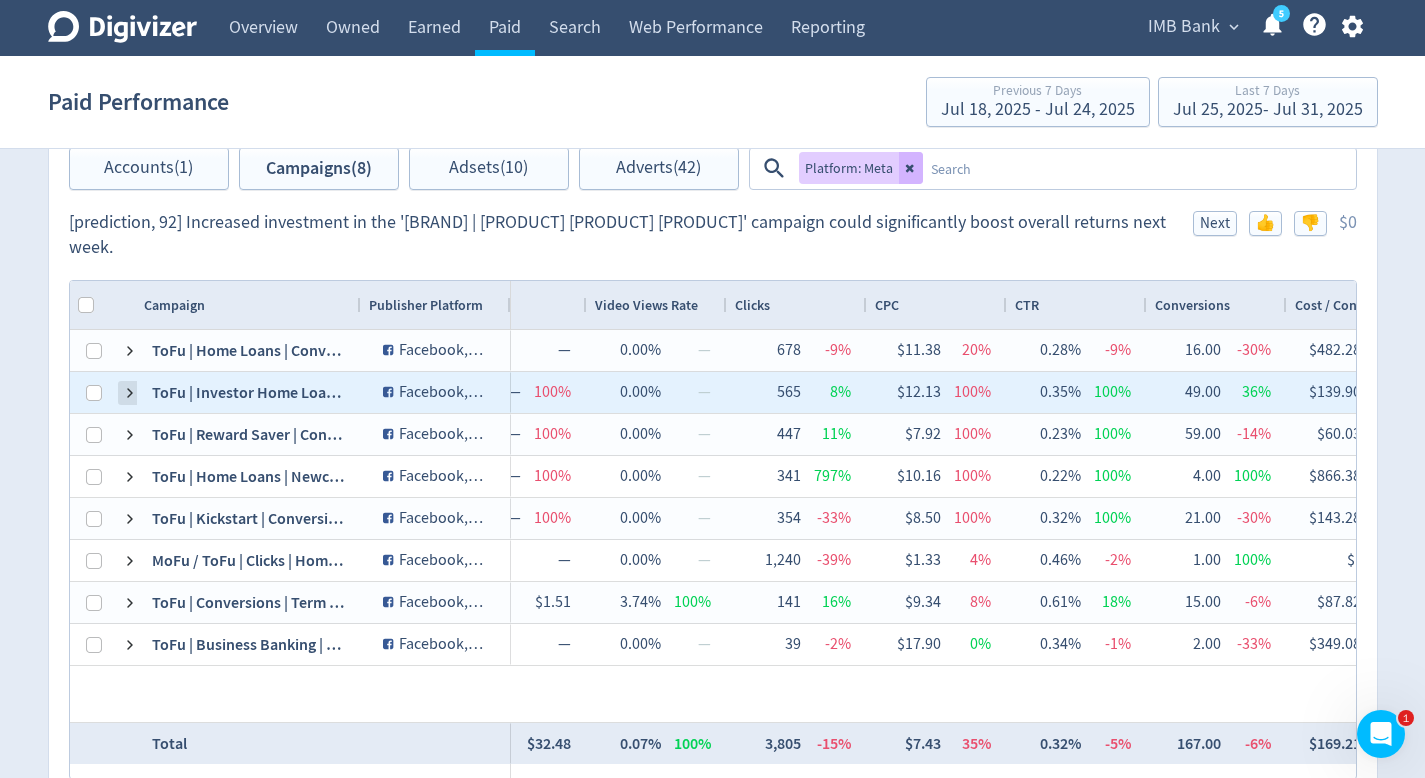 click at bounding box center [130, 393] 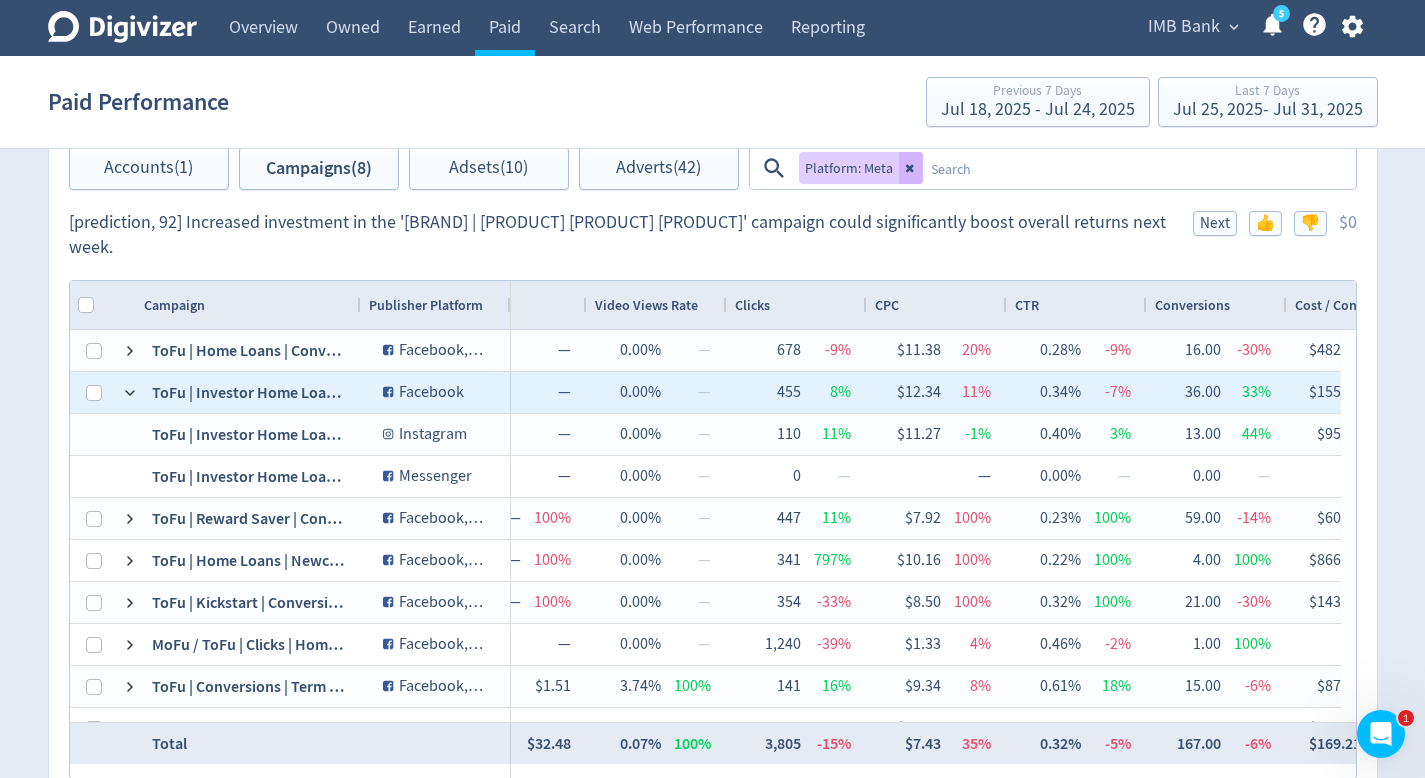 click at bounding box center [130, 393] 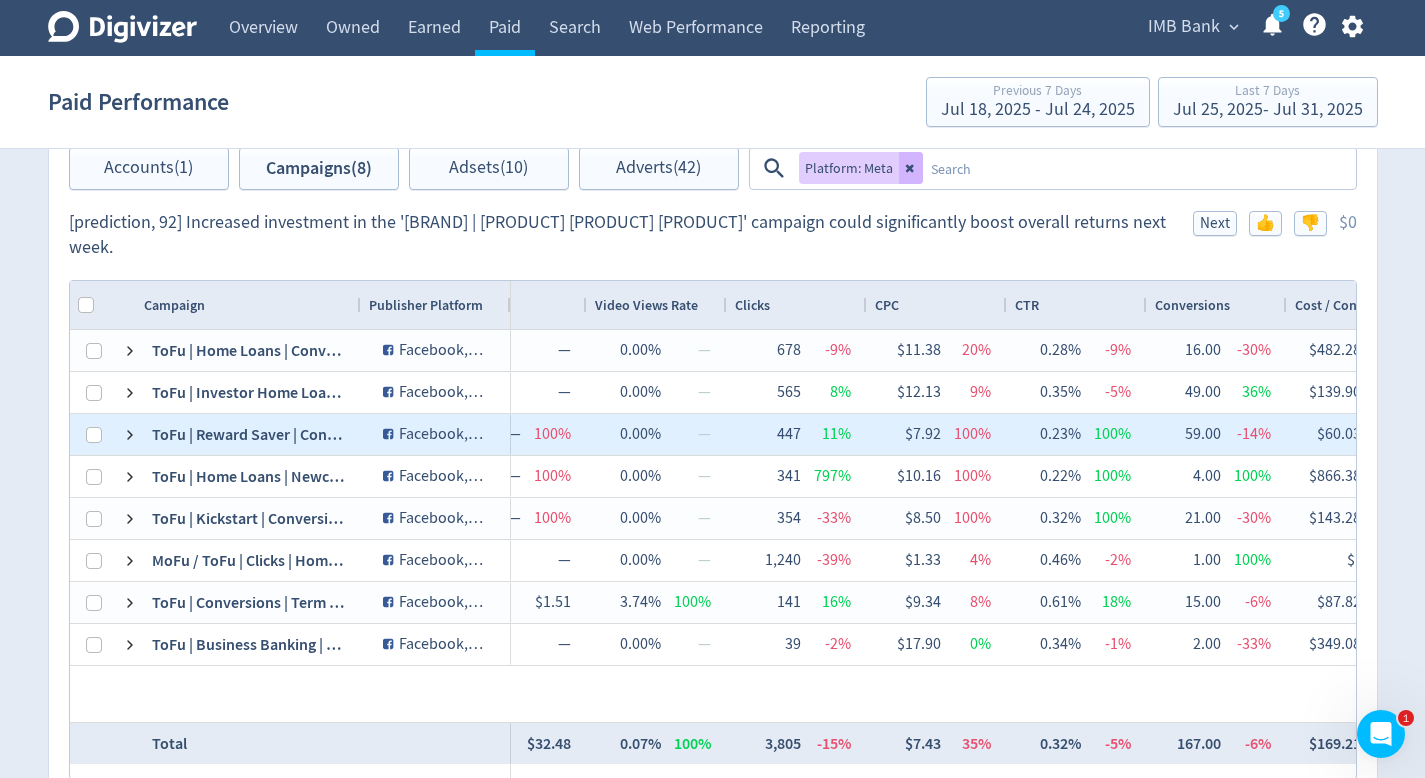 click at bounding box center [130, 434] 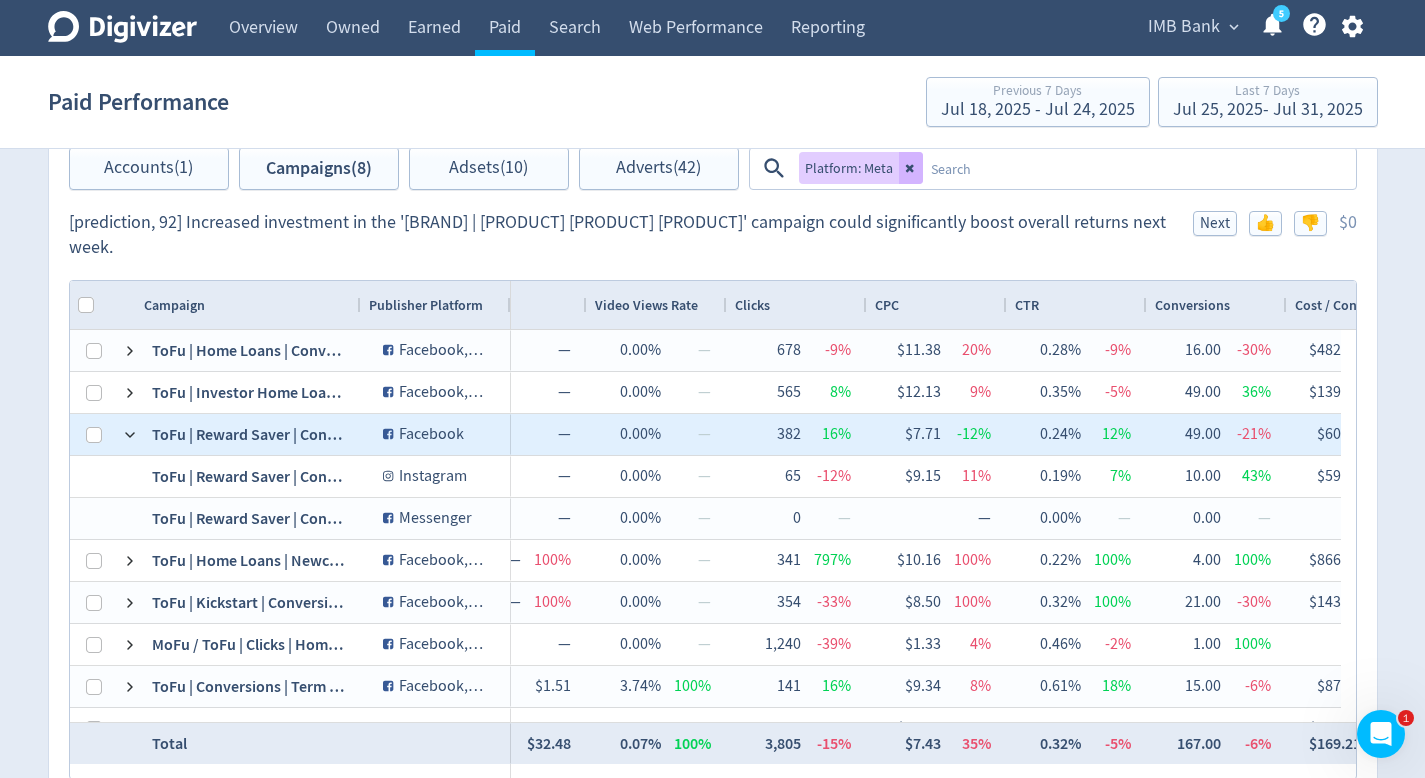 click at bounding box center (130, 434) 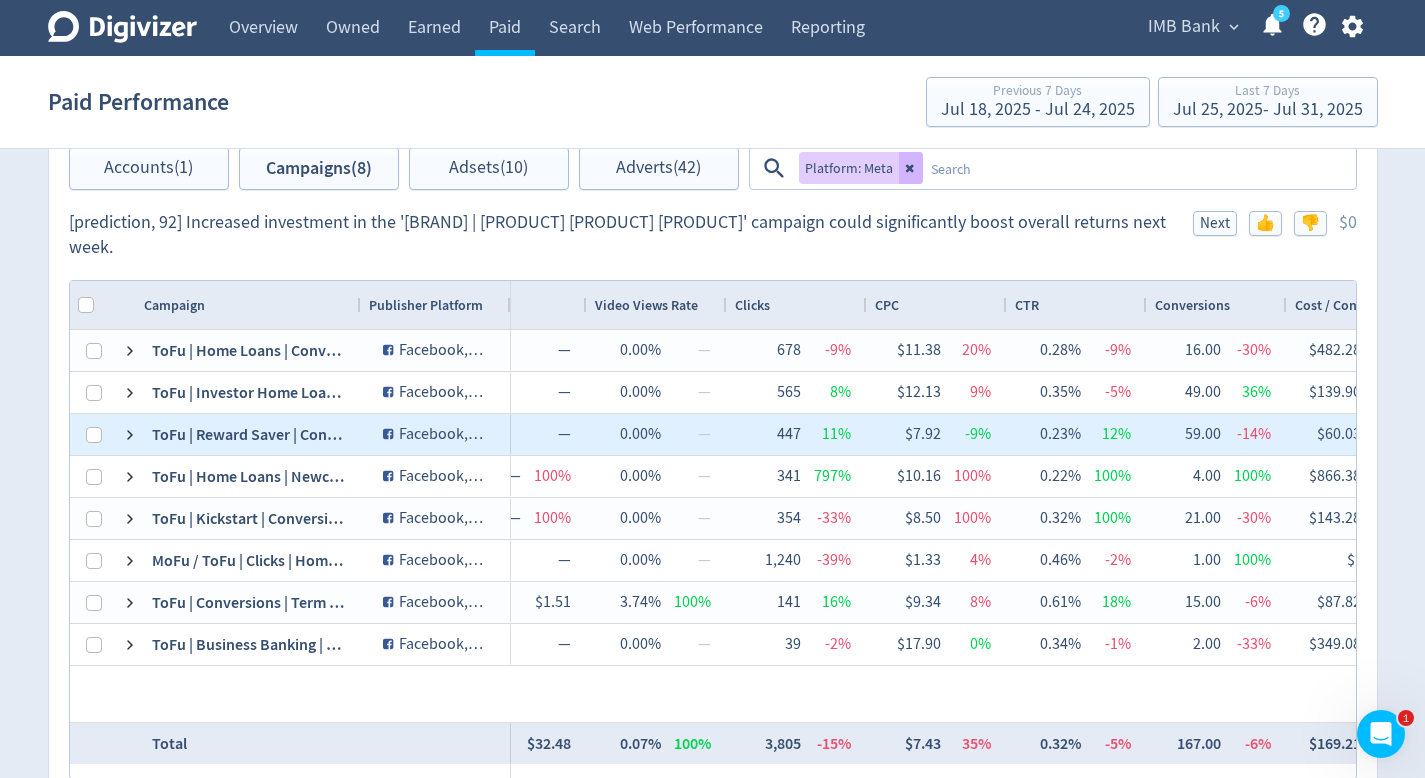 scroll, scrollTop: 0, scrollLeft: 1515, axis: horizontal 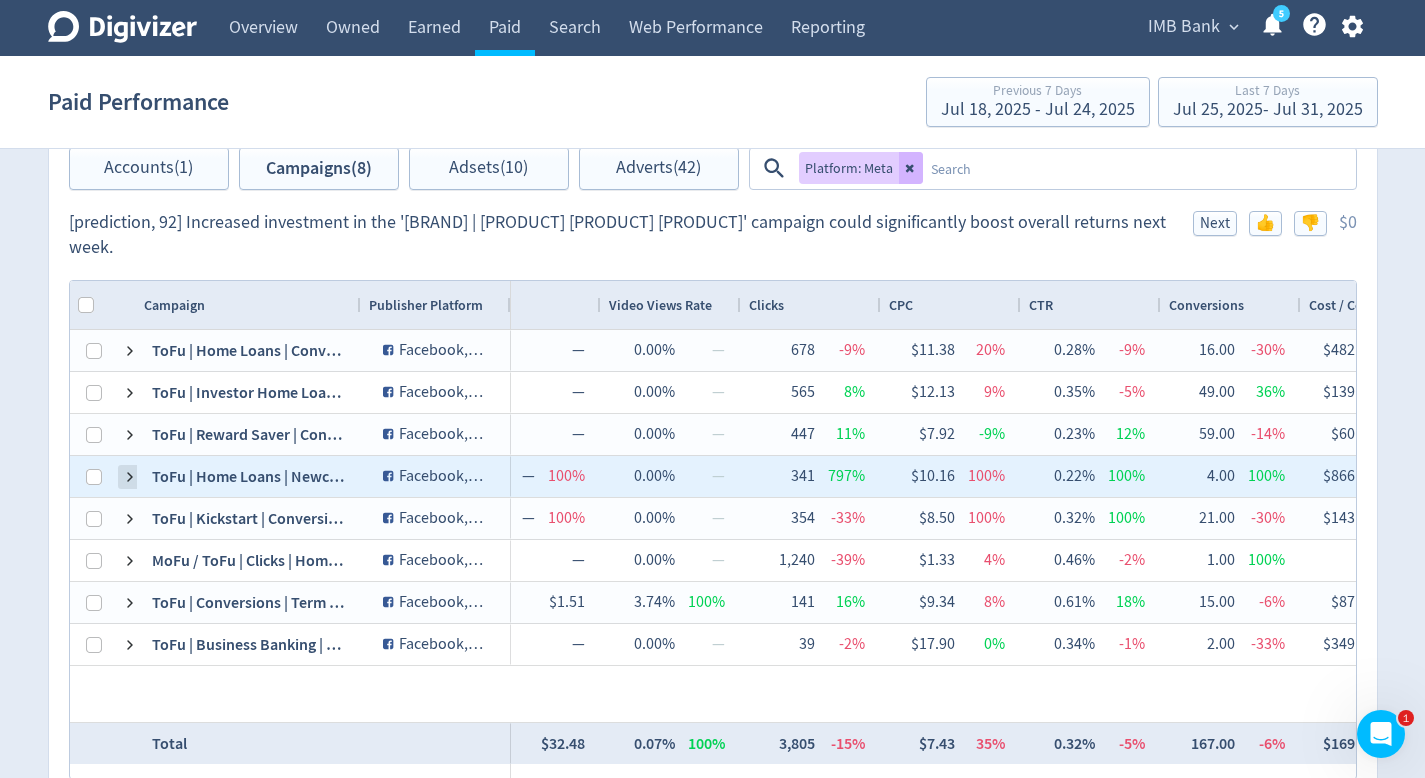 click at bounding box center (130, 477) 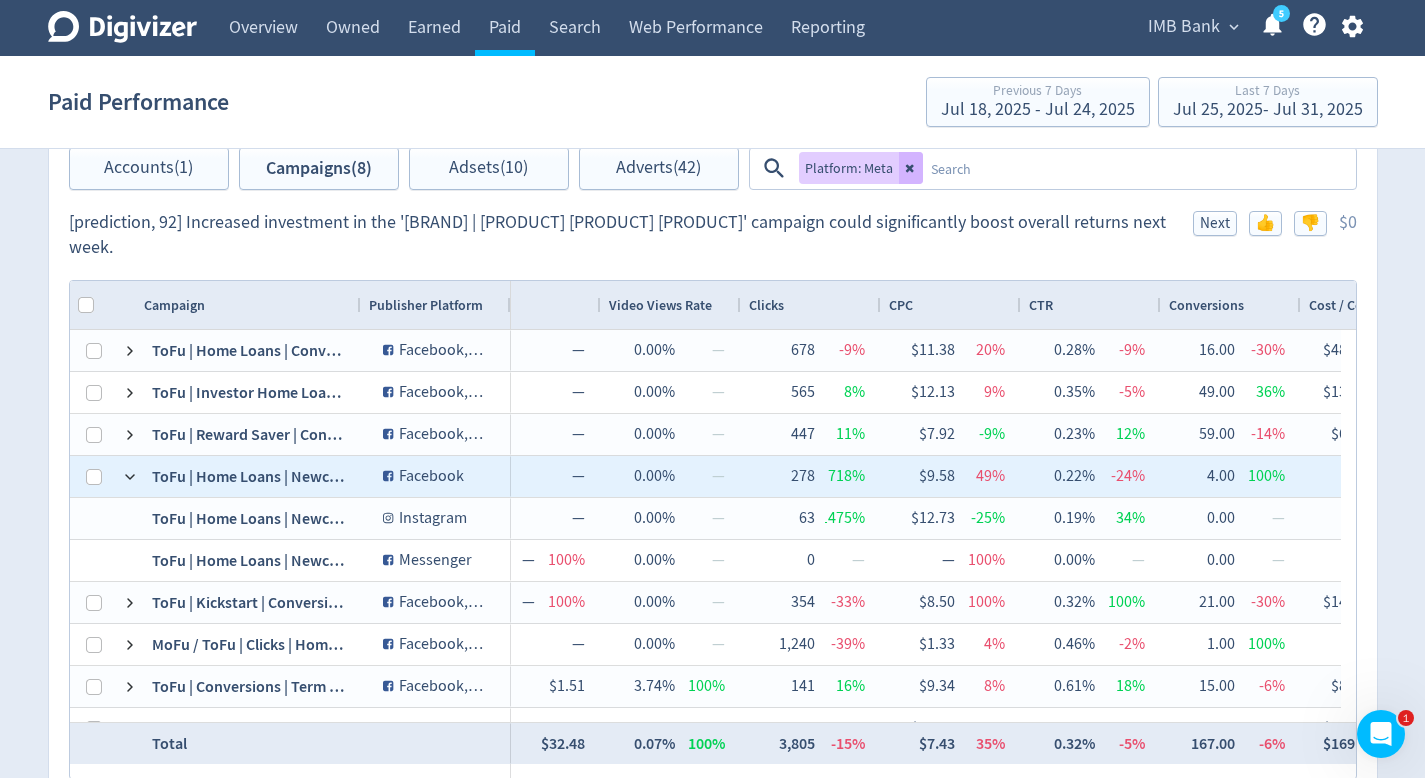 click at bounding box center (130, 477) 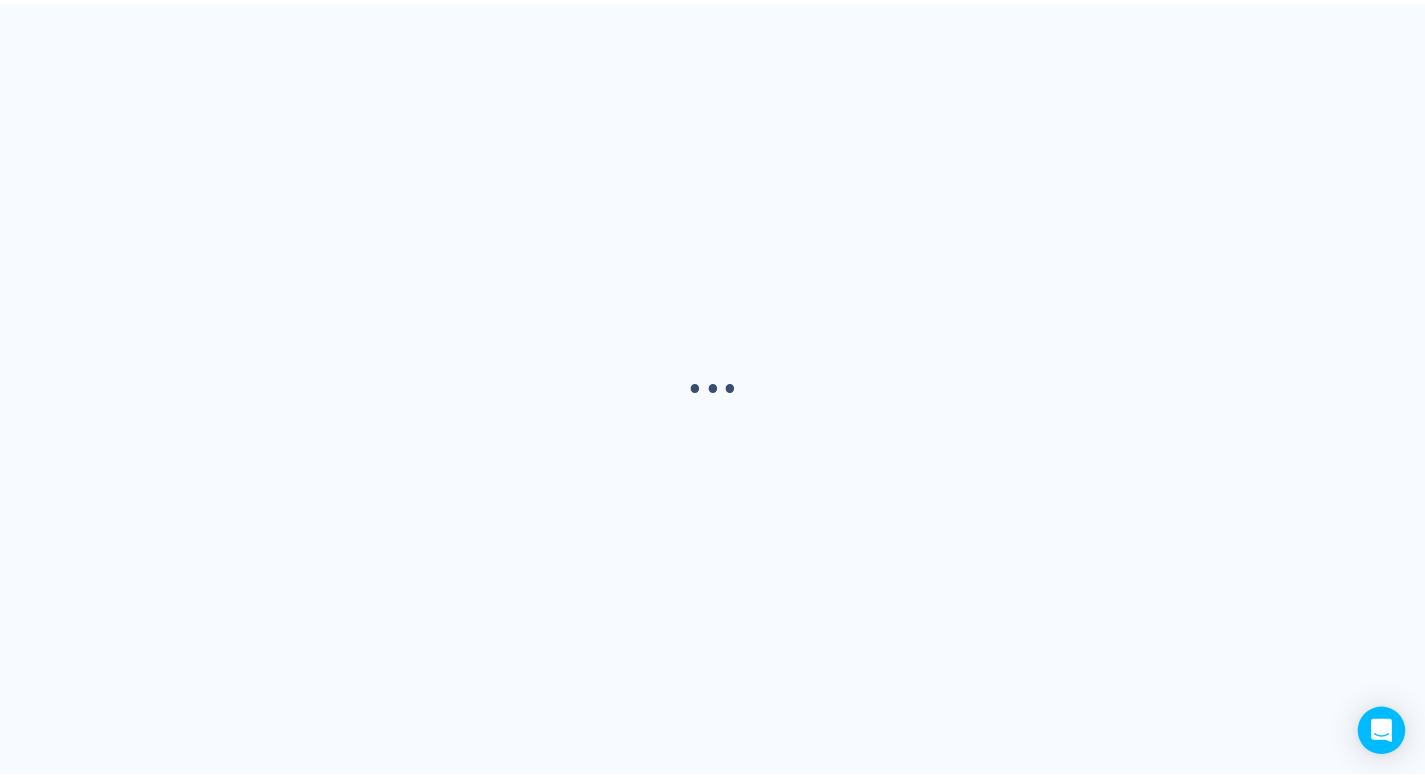 scroll, scrollTop: 0, scrollLeft: 0, axis: both 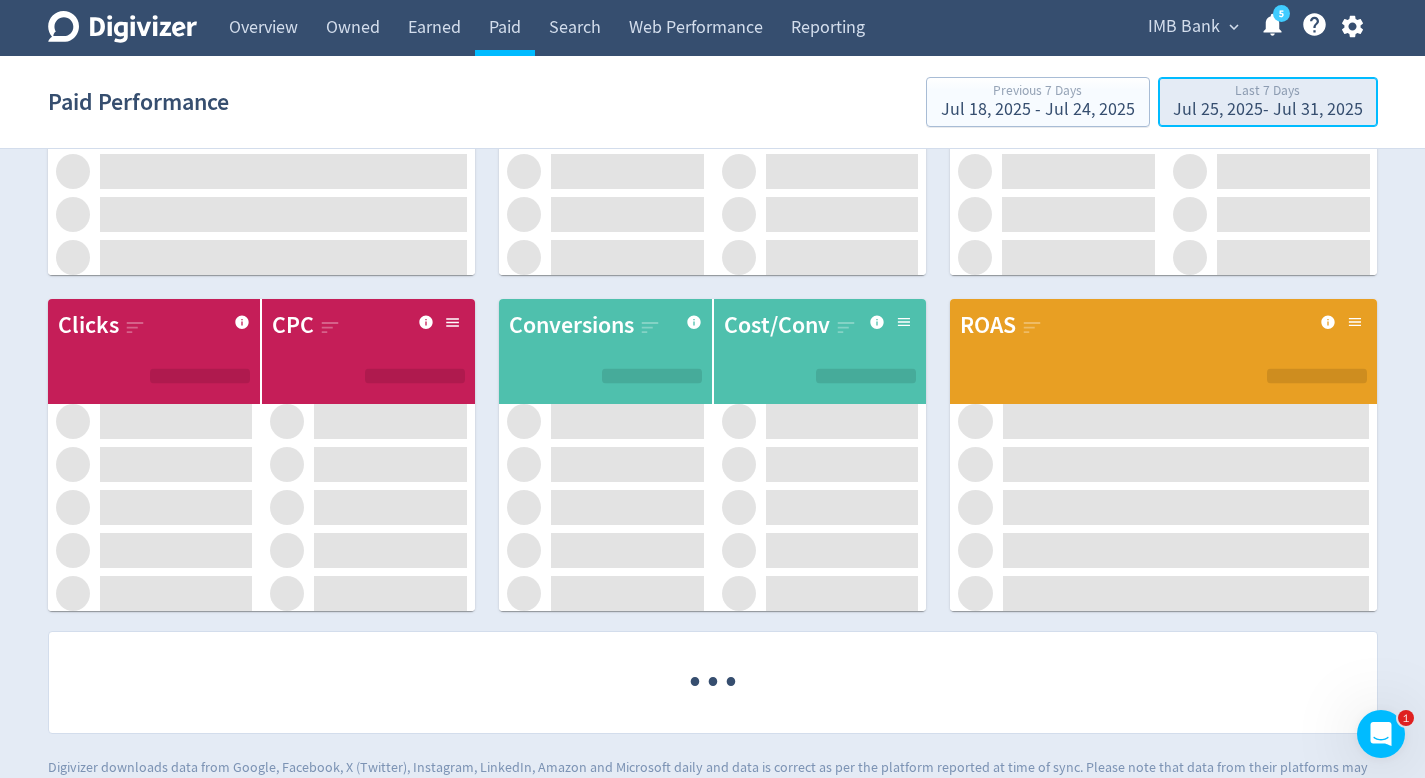 click on "Last 7 Days" at bounding box center [1268, 92] 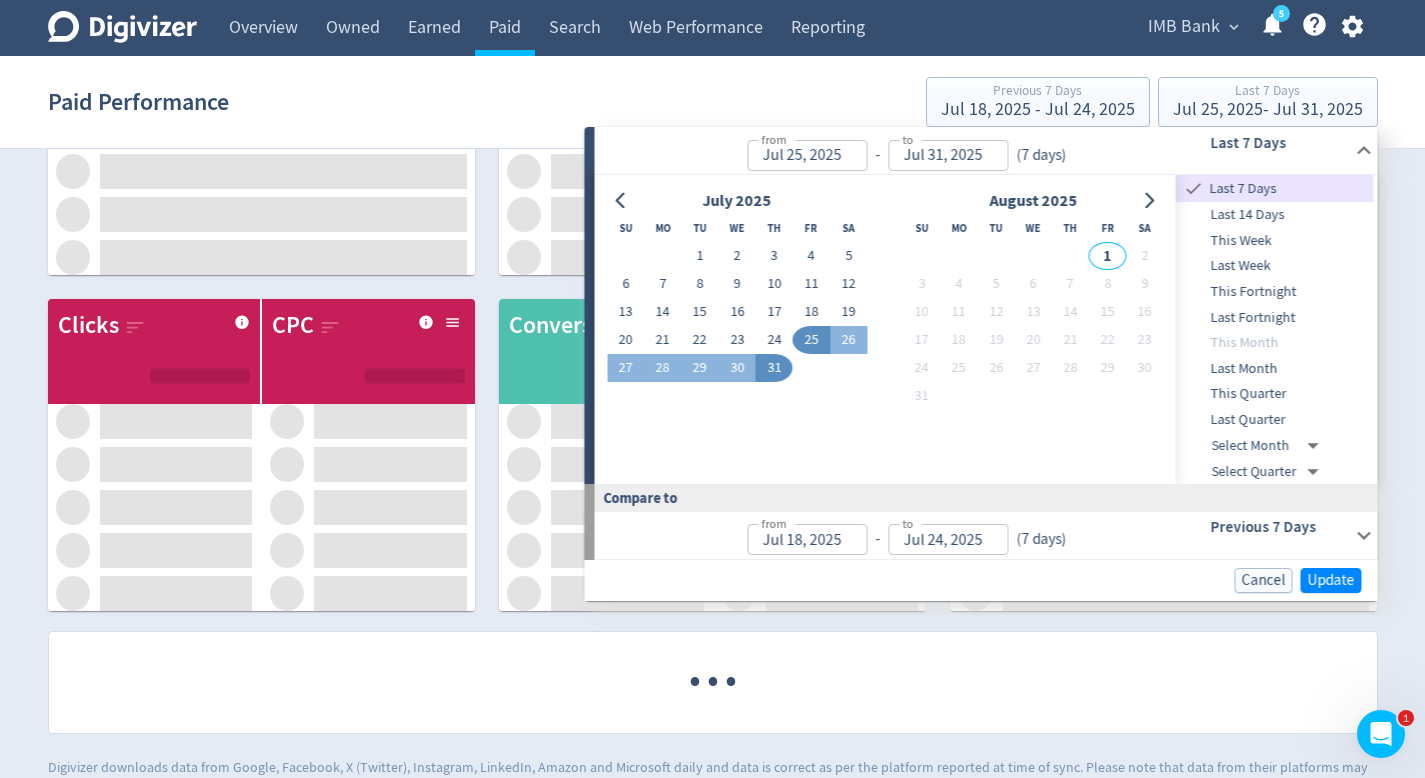 click on "Paid Performance Previous 7 Days Jul 18, 2025   -   Jul 24, 2025 Last 7 Days Jul 25, 2025  -   Jul 31, 2025" at bounding box center (713, 102) 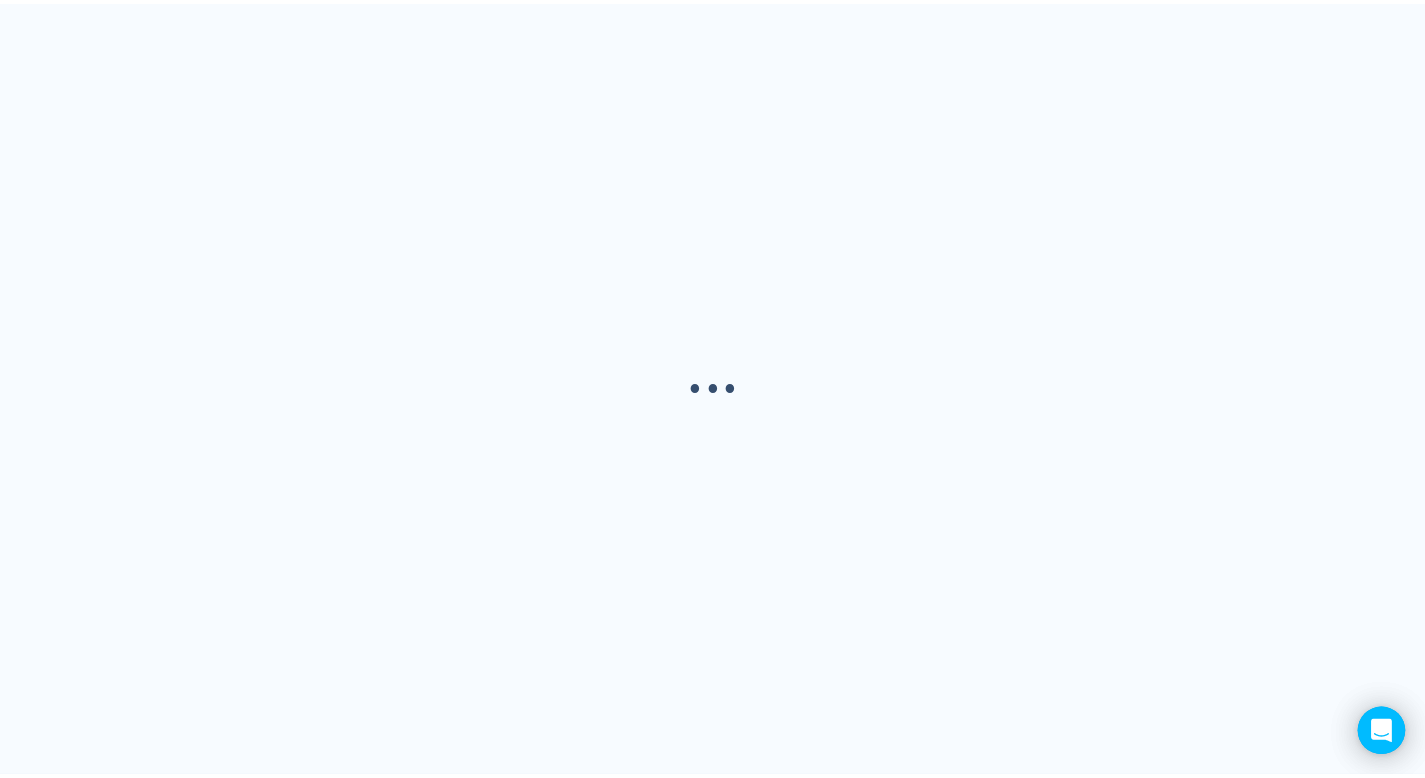 scroll, scrollTop: 0, scrollLeft: 0, axis: both 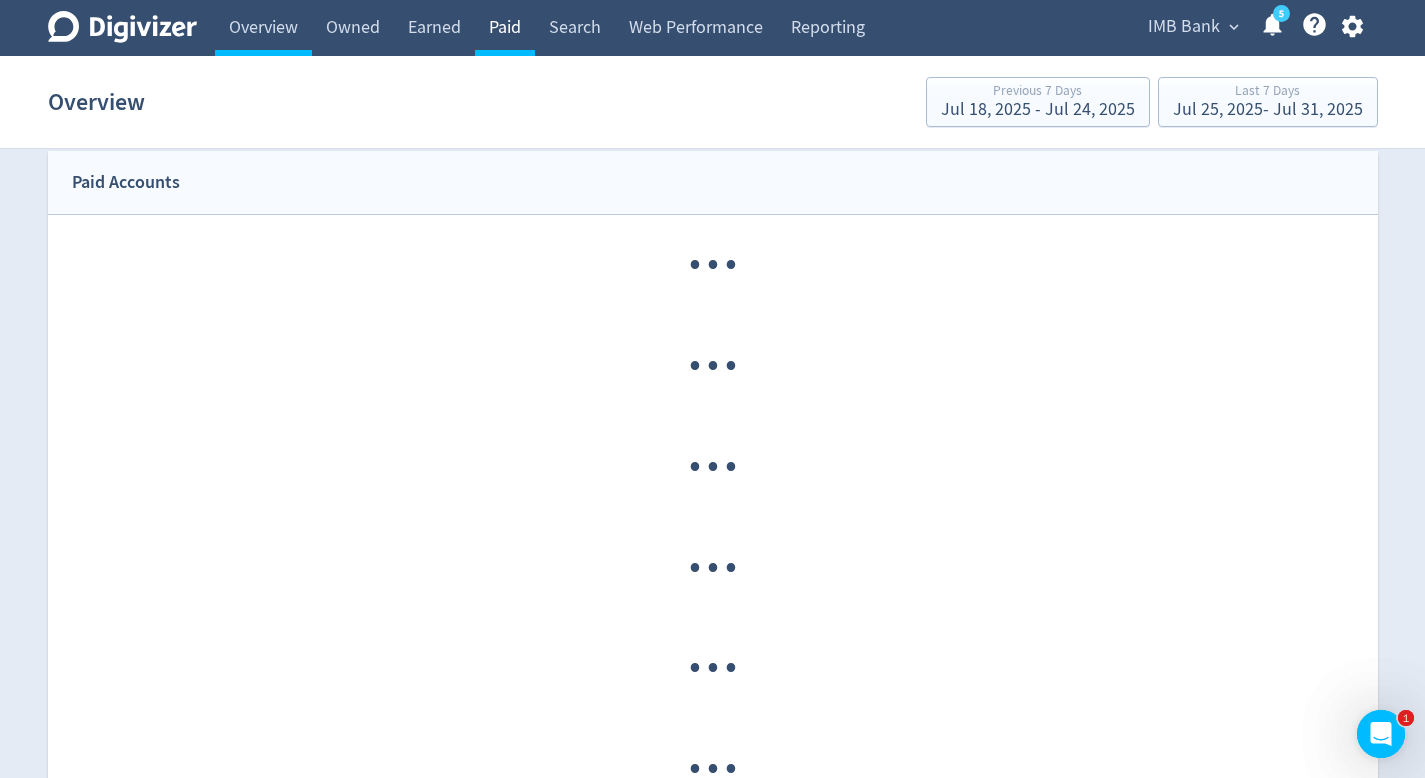 click on "Paid" at bounding box center [505, 28] 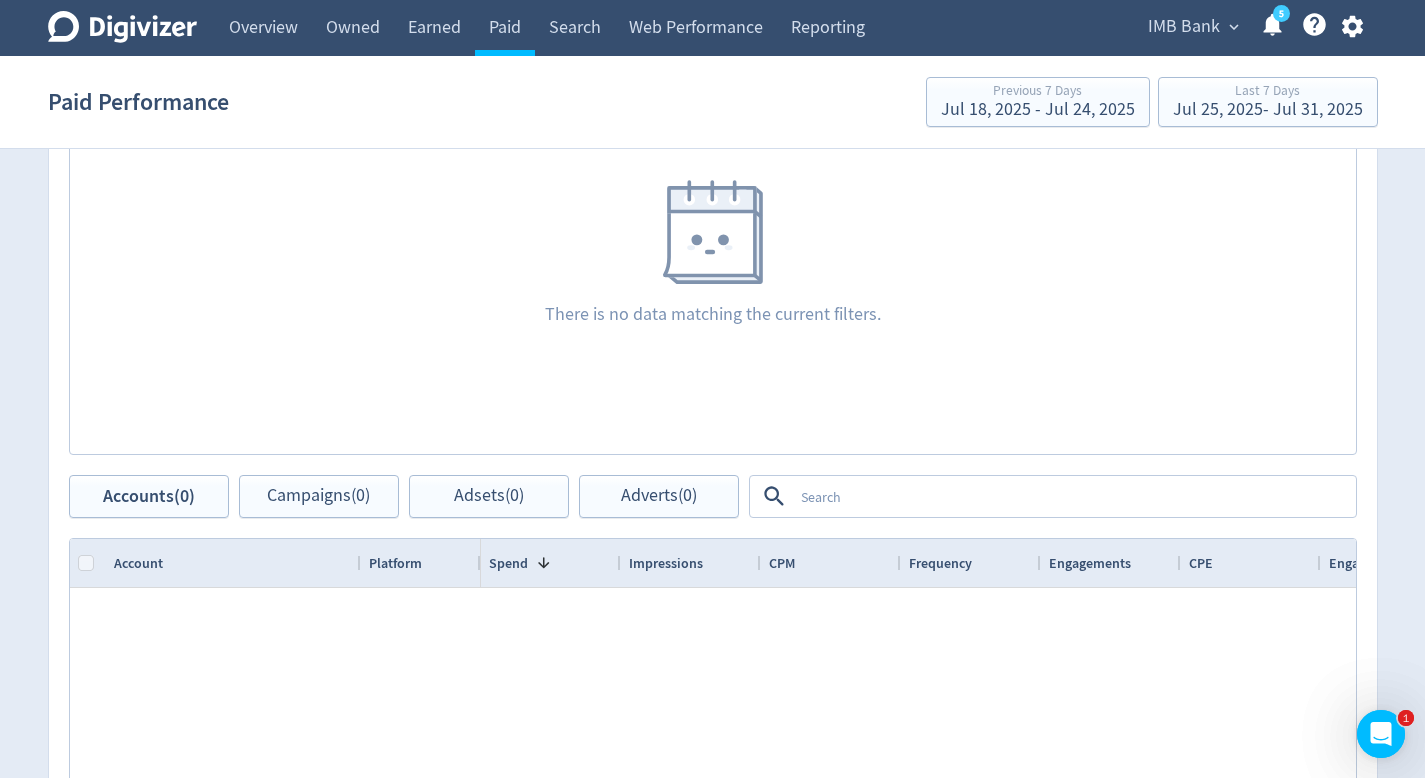 scroll, scrollTop: 0, scrollLeft: 0, axis: both 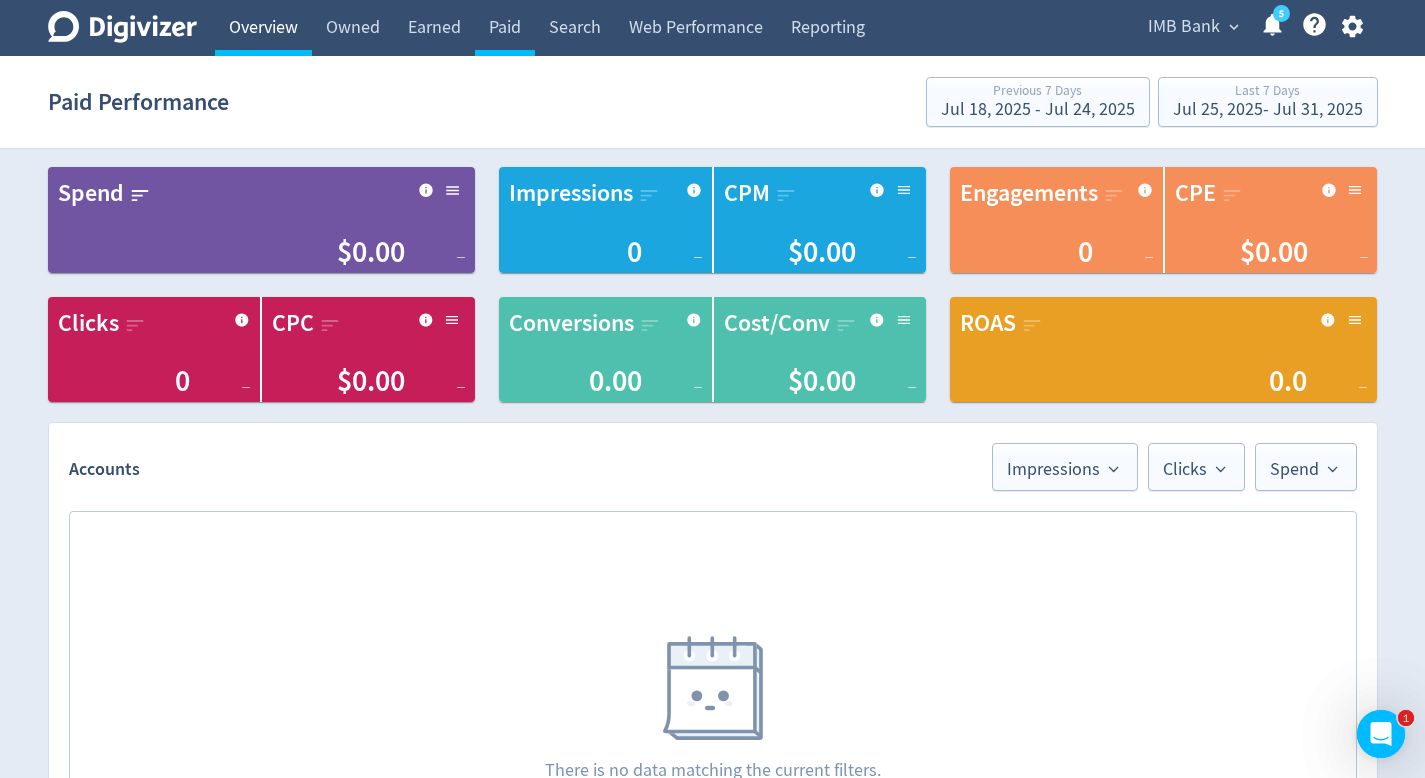 click on "Overview" at bounding box center (263, 28) 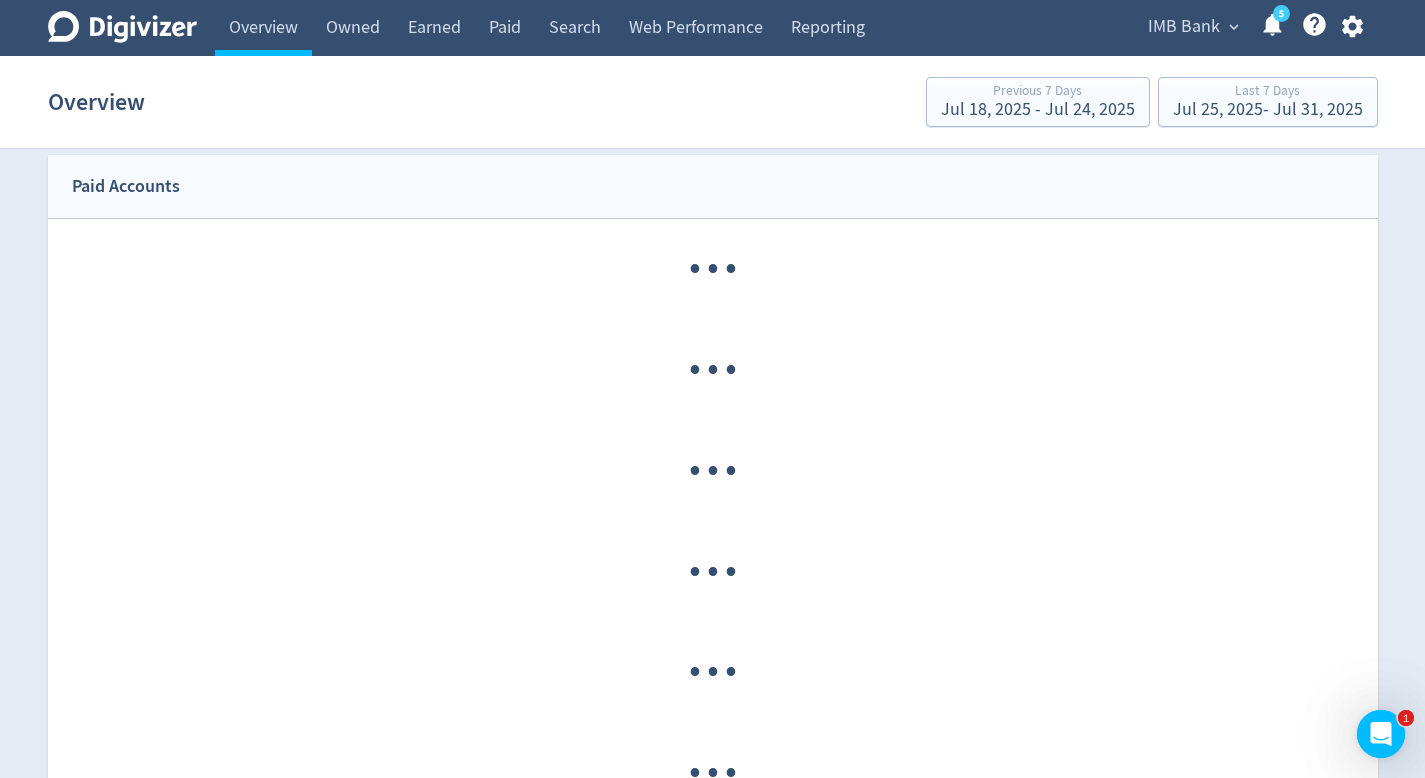 scroll, scrollTop: 1328, scrollLeft: 0, axis: vertical 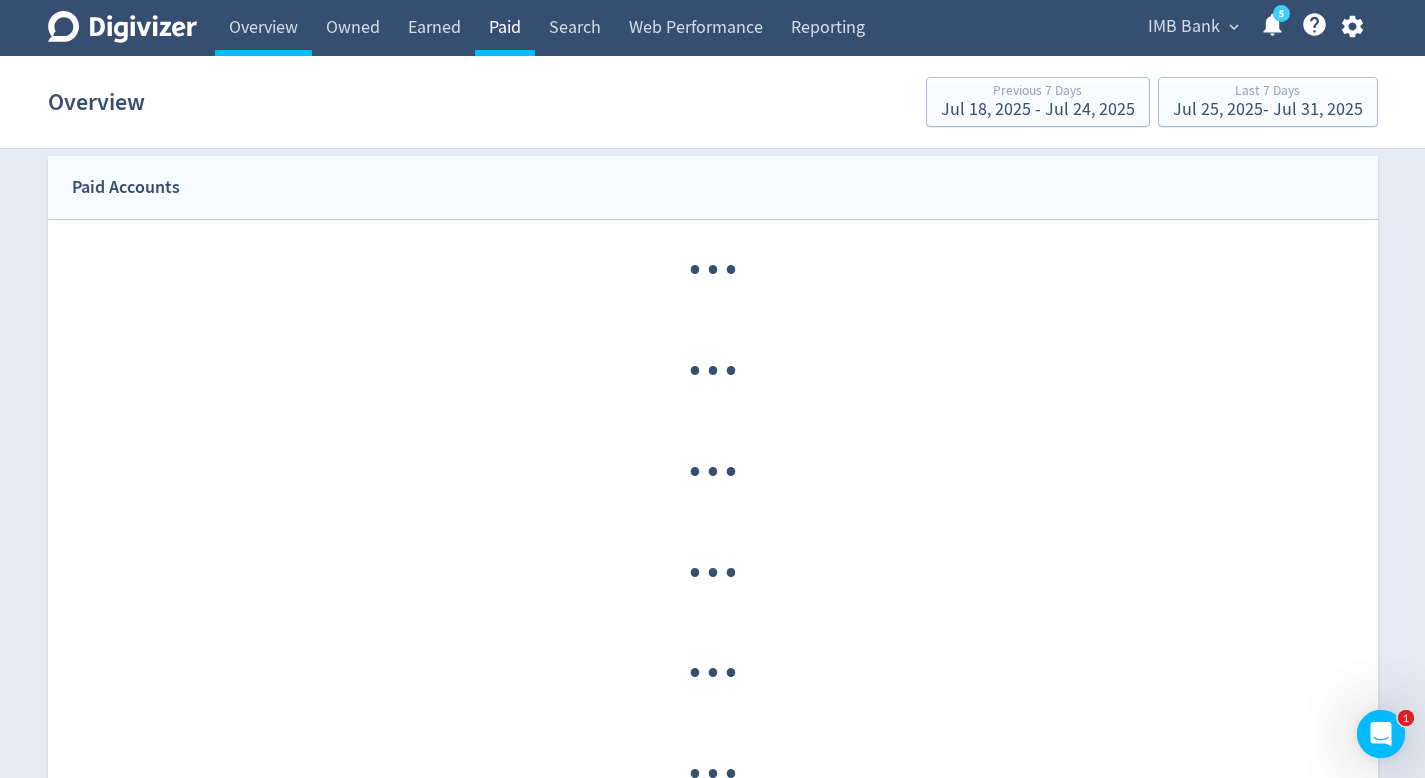 click on "Paid" at bounding box center [505, 28] 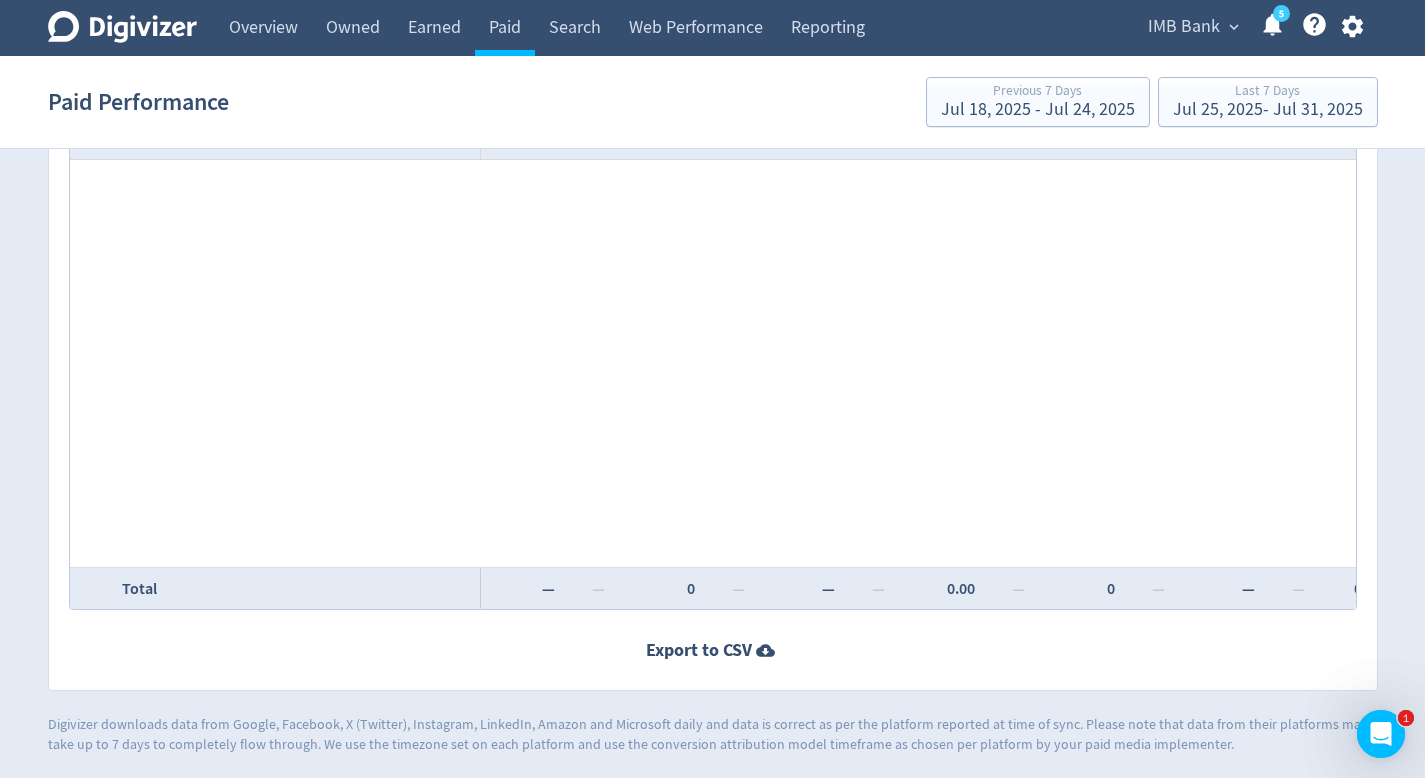 scroll, scrollTop: 0, scrollLeft: 0, axis: both 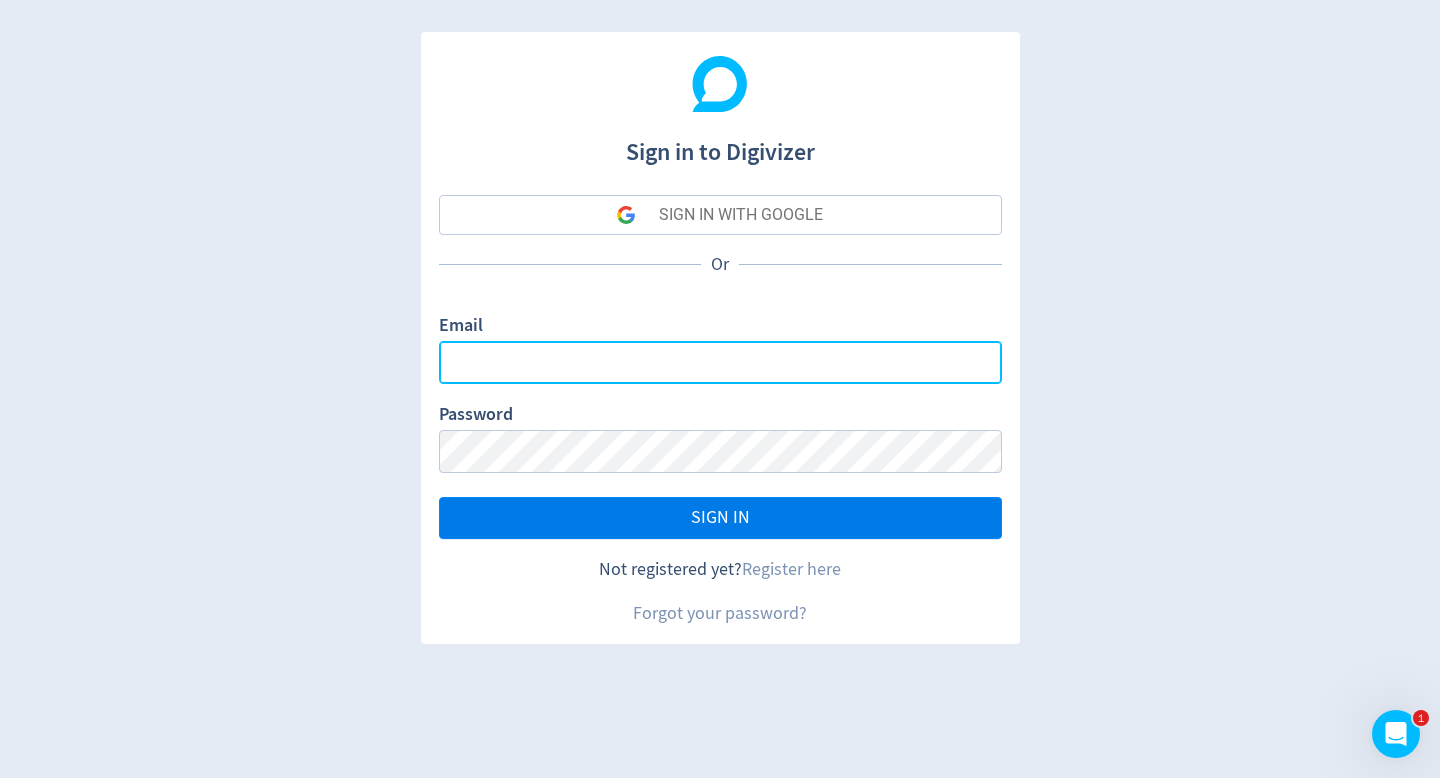 type on "[USERNAME]@[DOMAIN].com" 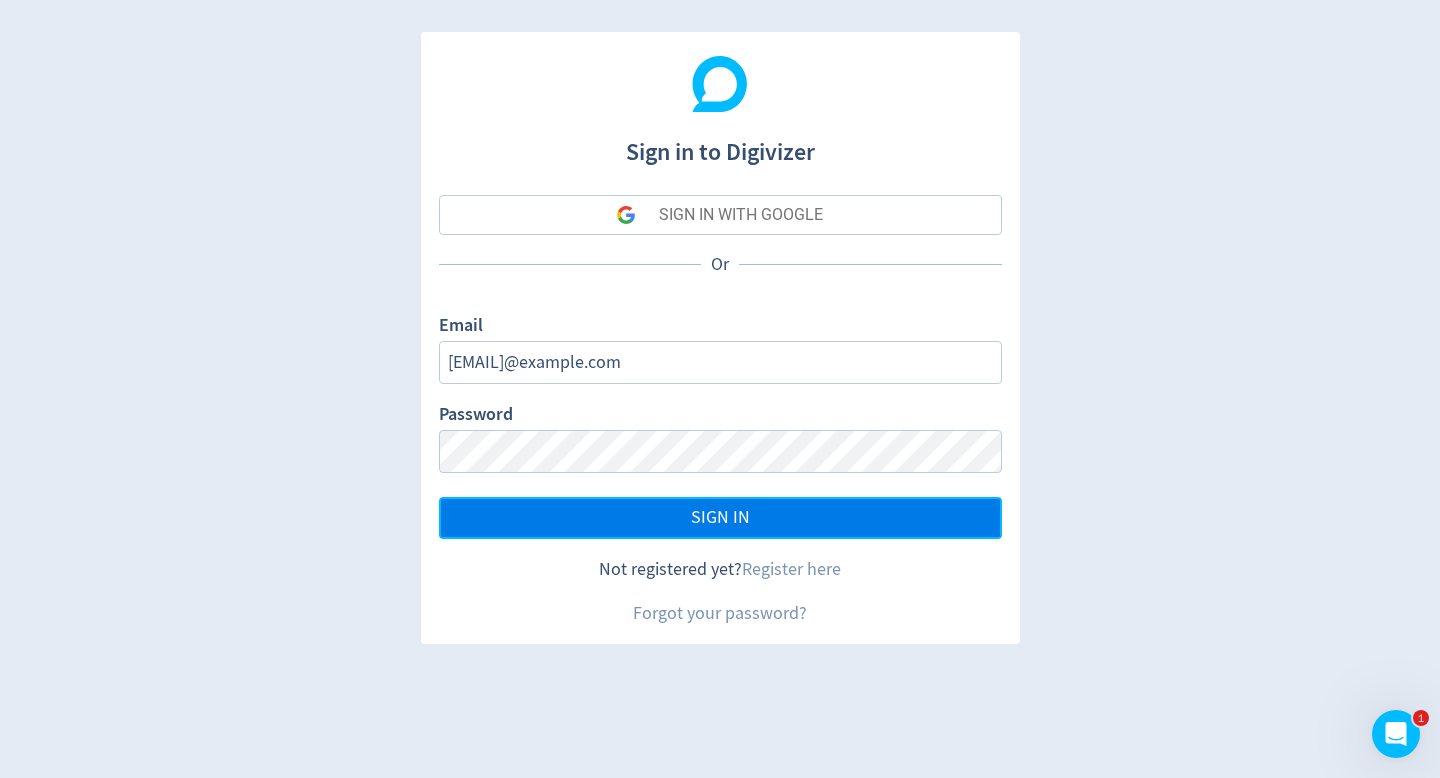 click on "SIGN IN" at bounding box center [720, 518] 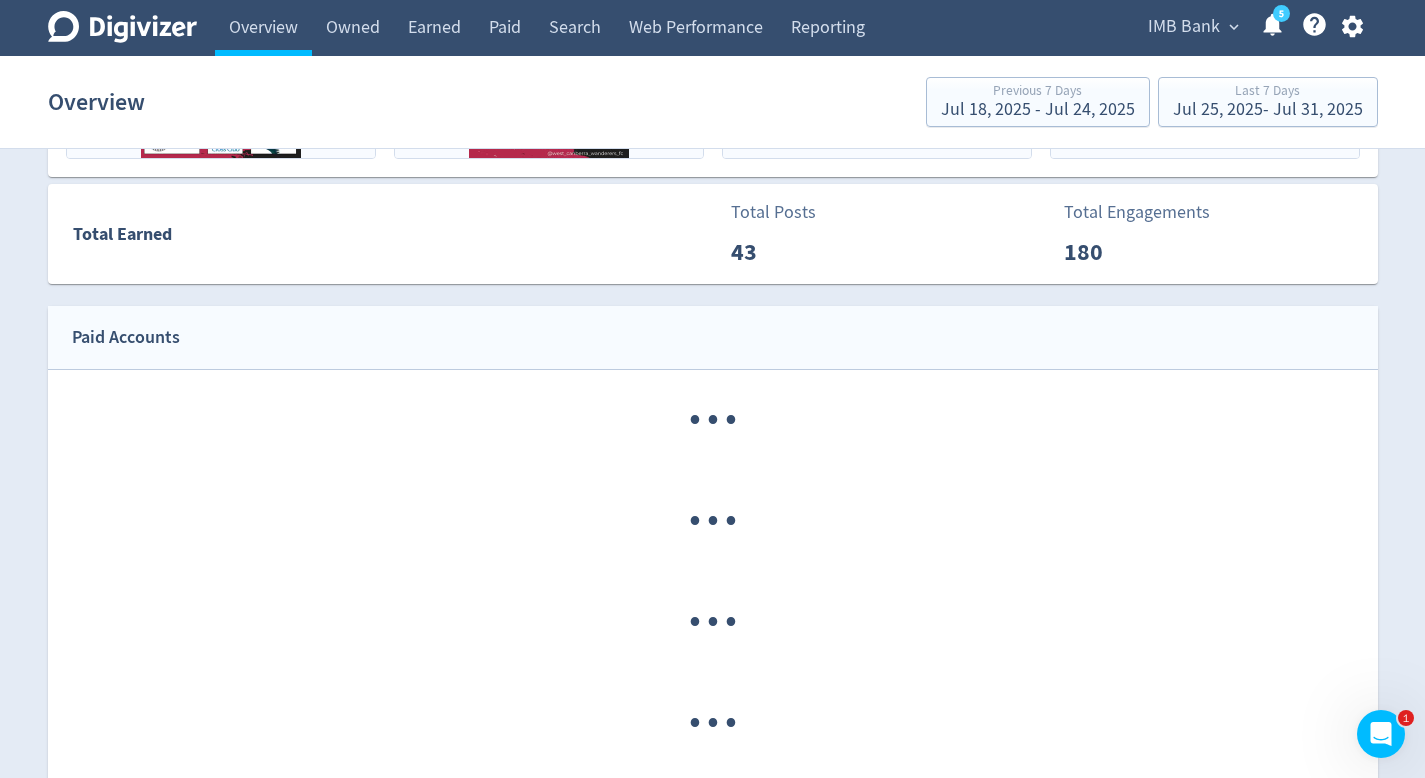 scroll, scrollTop: 1180, scrollLeft: 0, axis: vertical 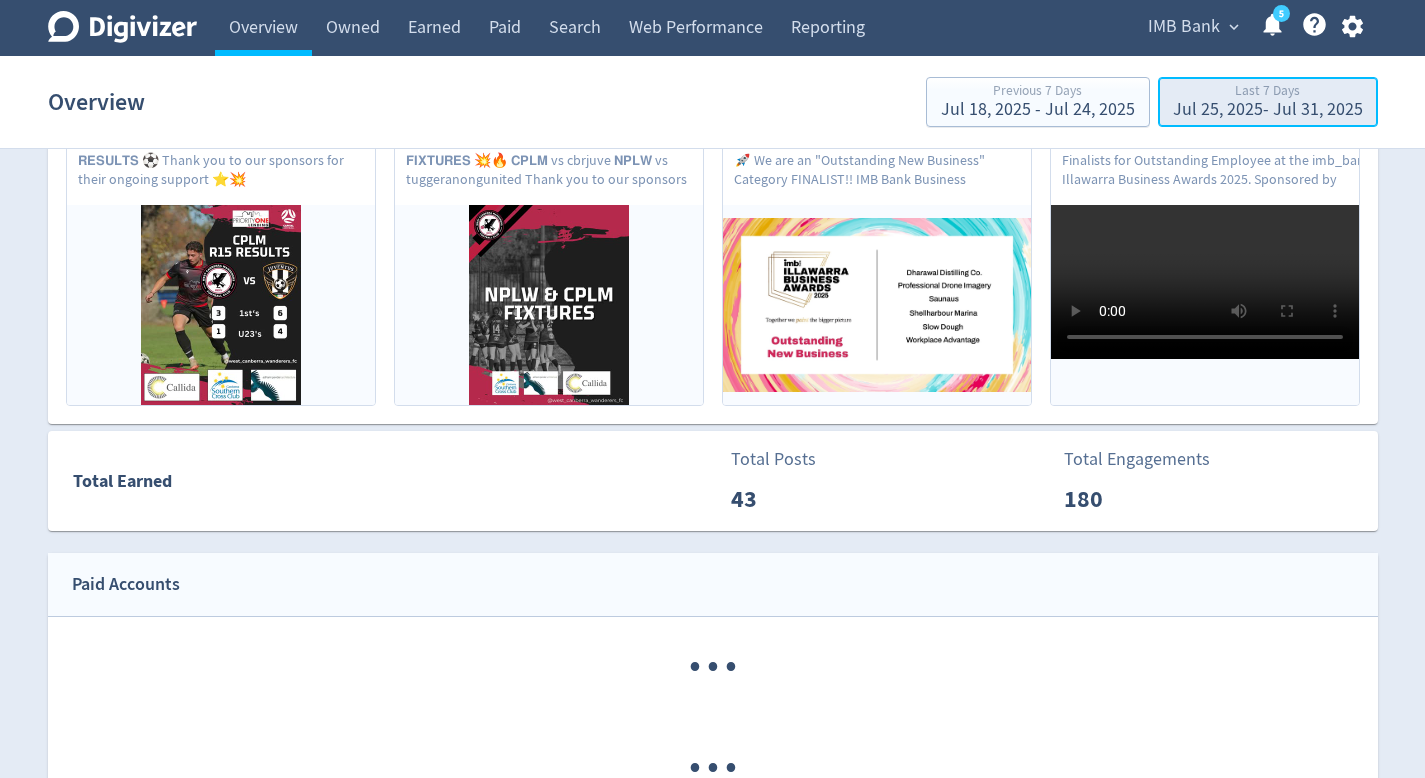 click on "[DATE]  -   [DATE]" at bounding box center (1268, 110) 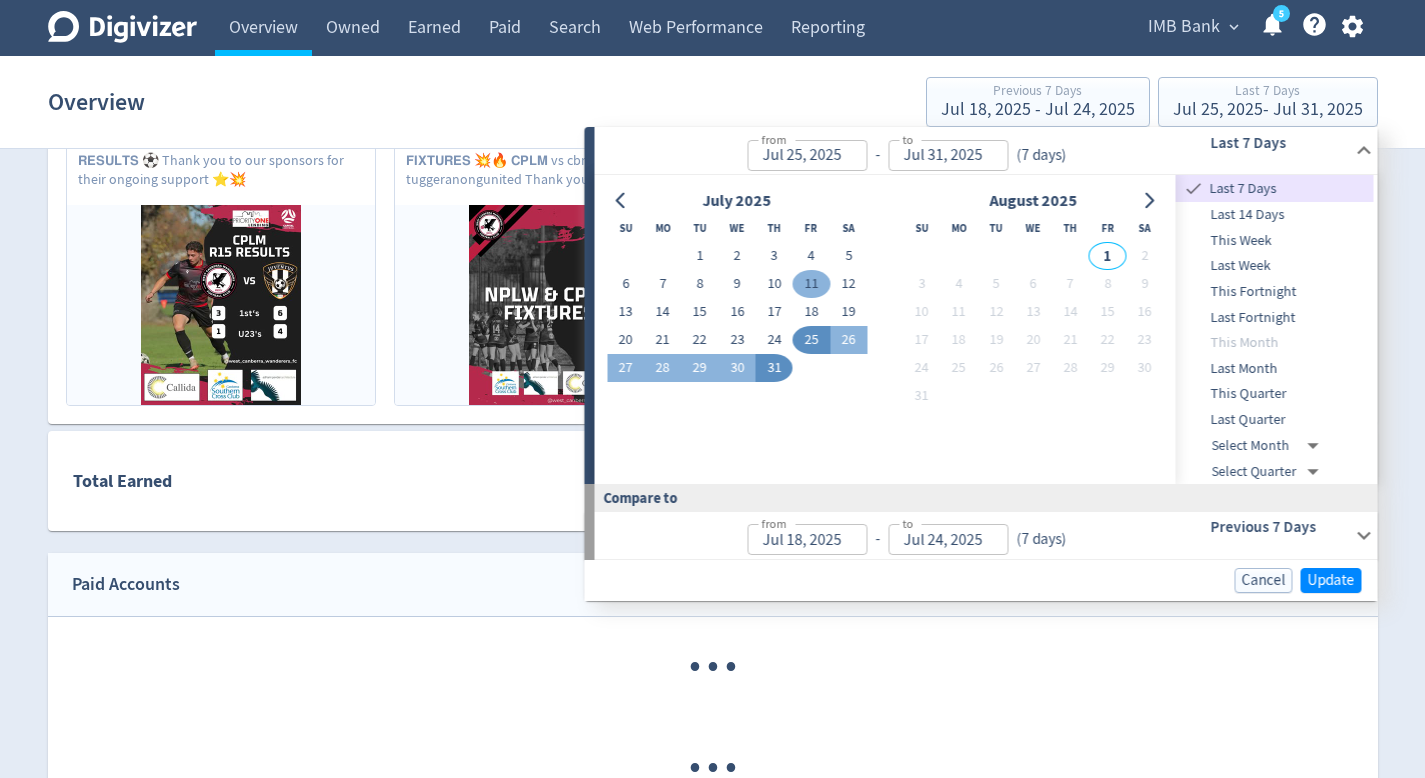 click on "11" at bounding box center [811, 284] 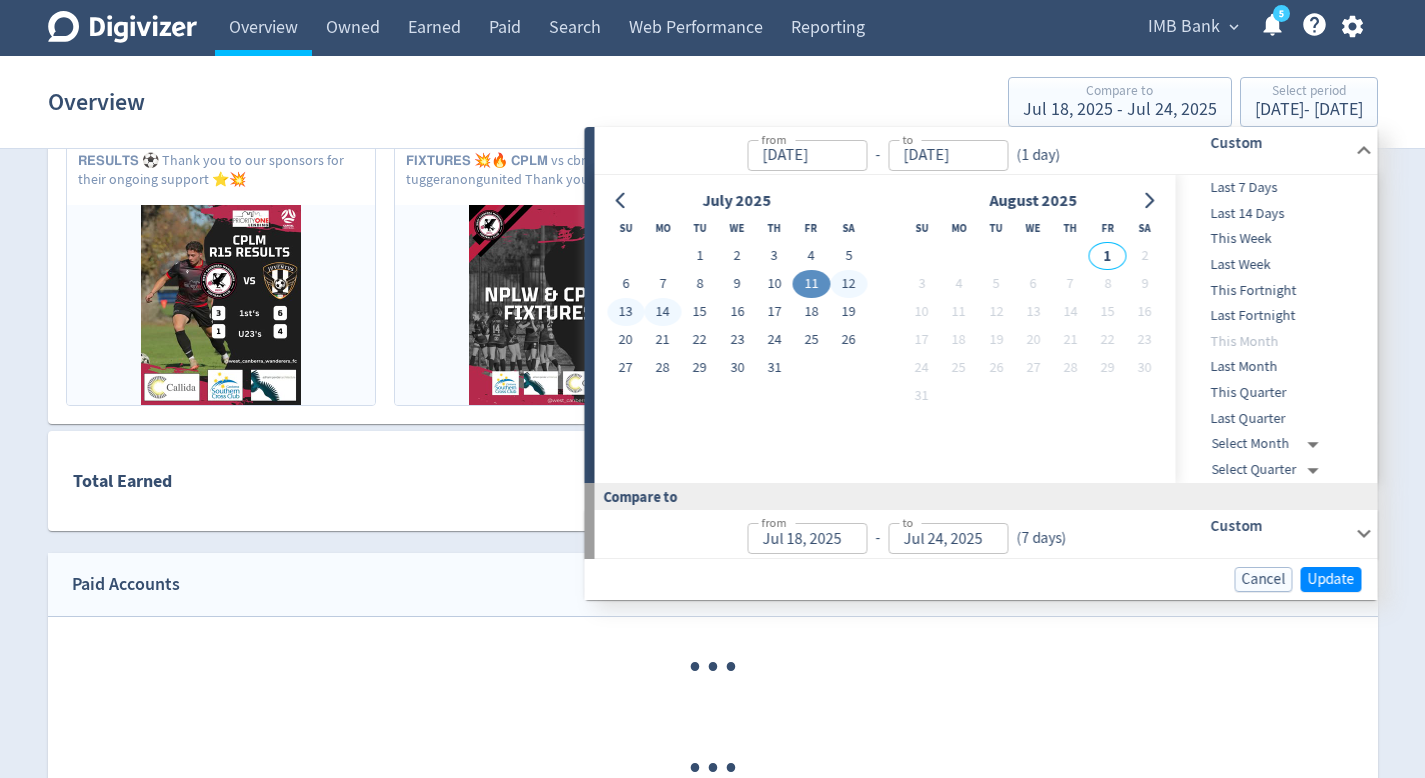 click on "14" at bounding box center [662, 312] 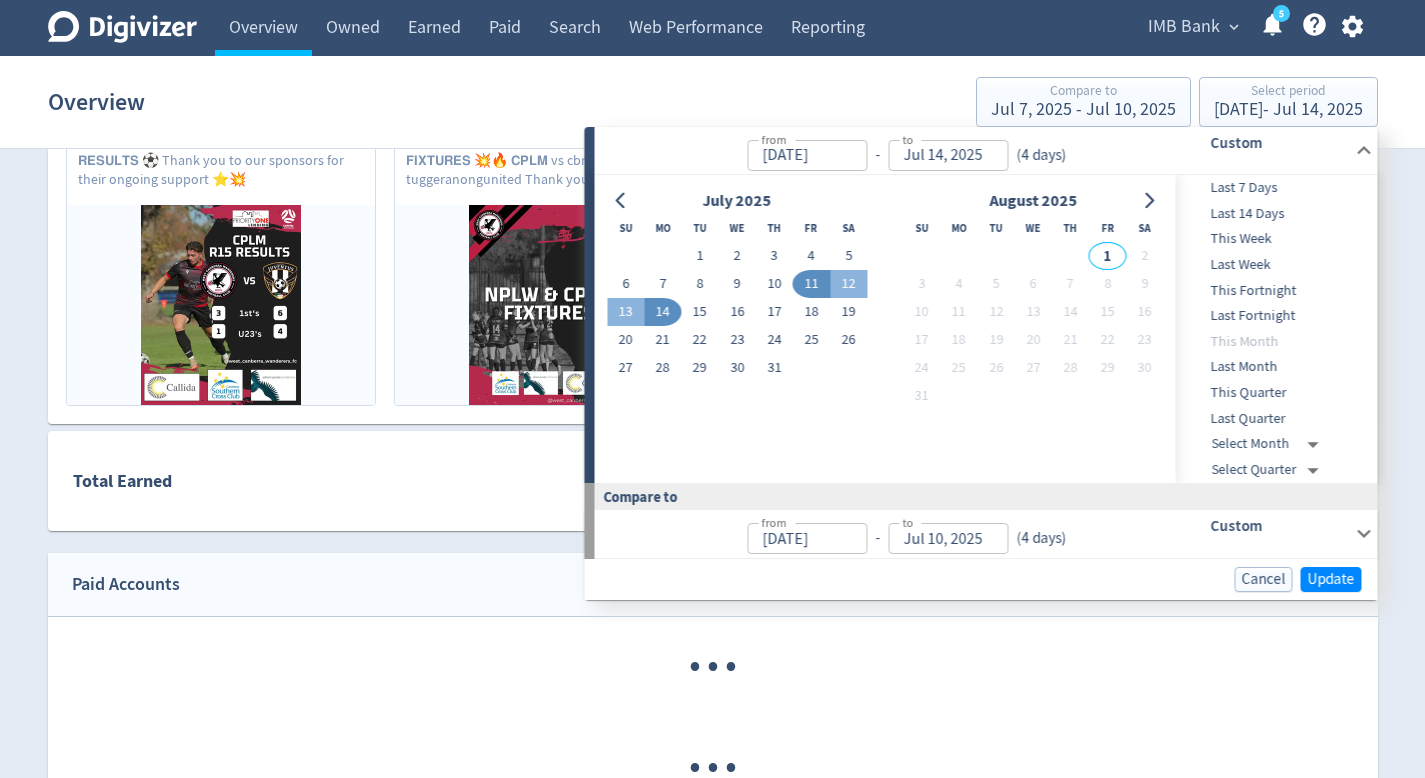 click on "Paid Accounts" at bounding box center (713, 585) 